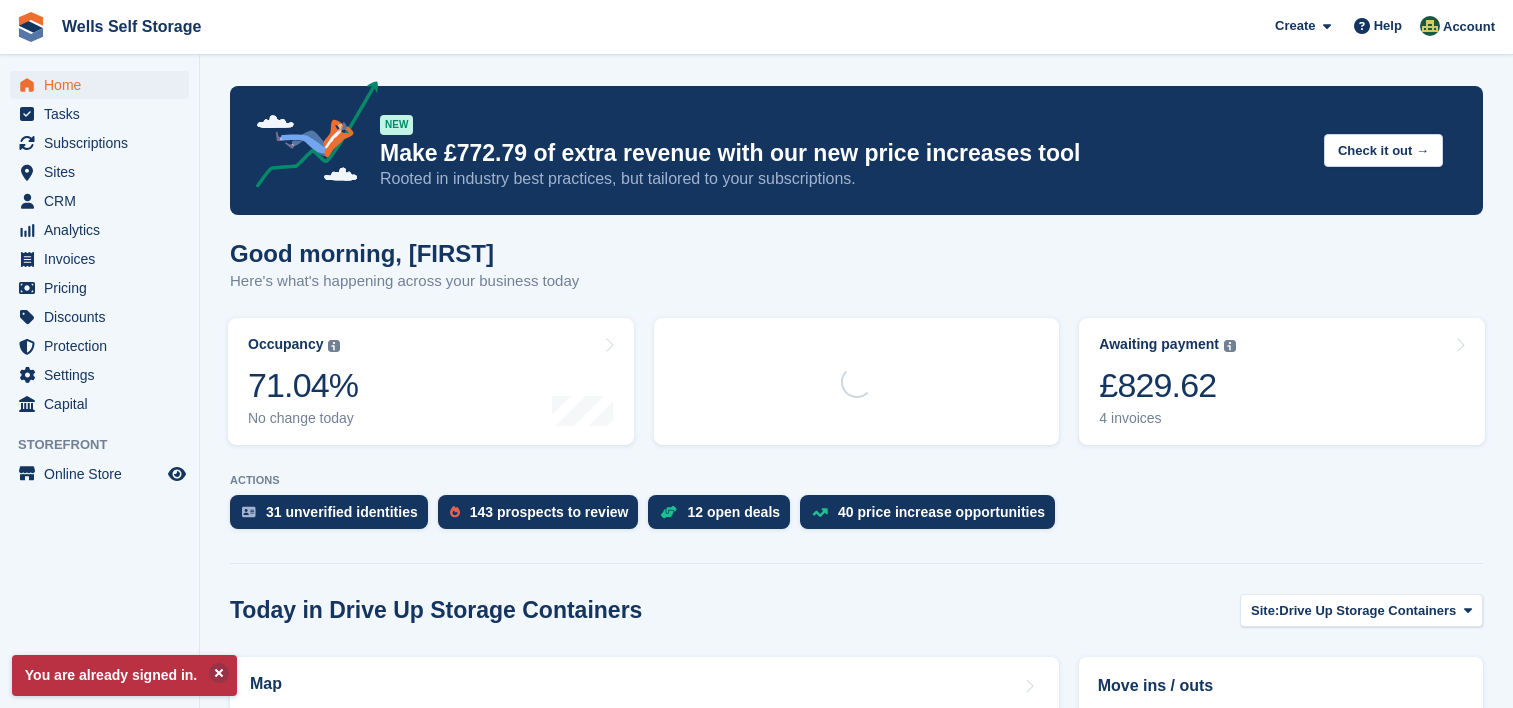 scroll, scrollTop: 0, scrollLeft: 0, axis: both 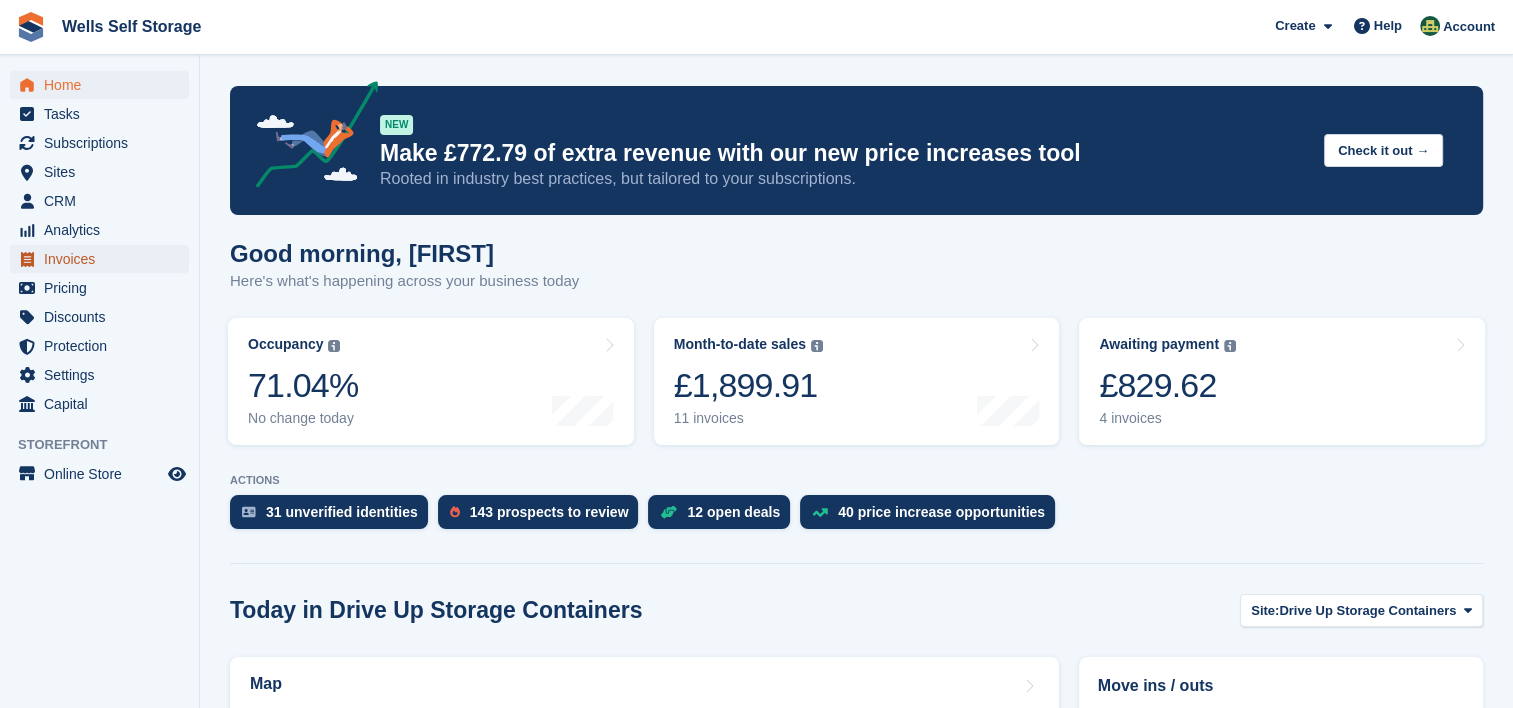 click on "Invoices" at bounding box center [104, 259] 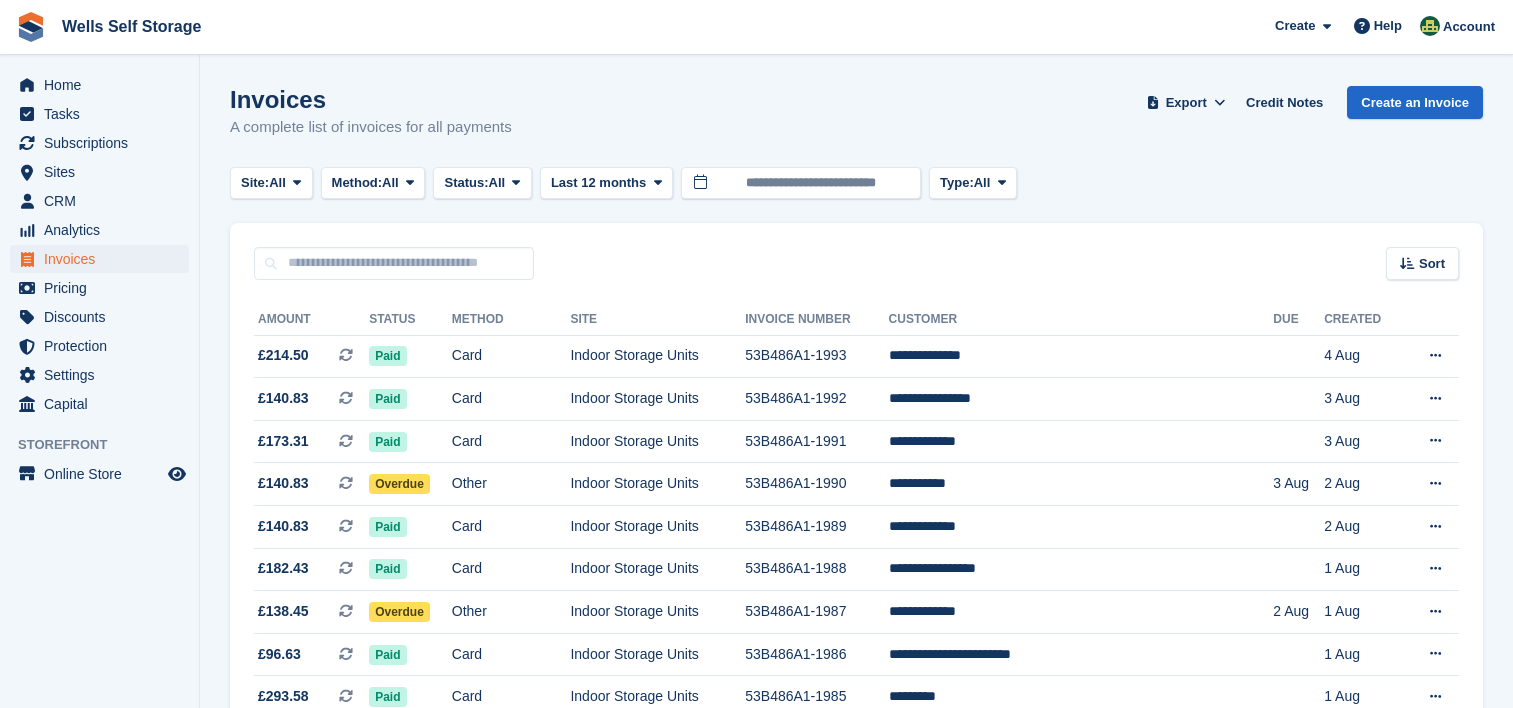 scroll, scrollTop: 0, scrollLeft: 0, axis: both 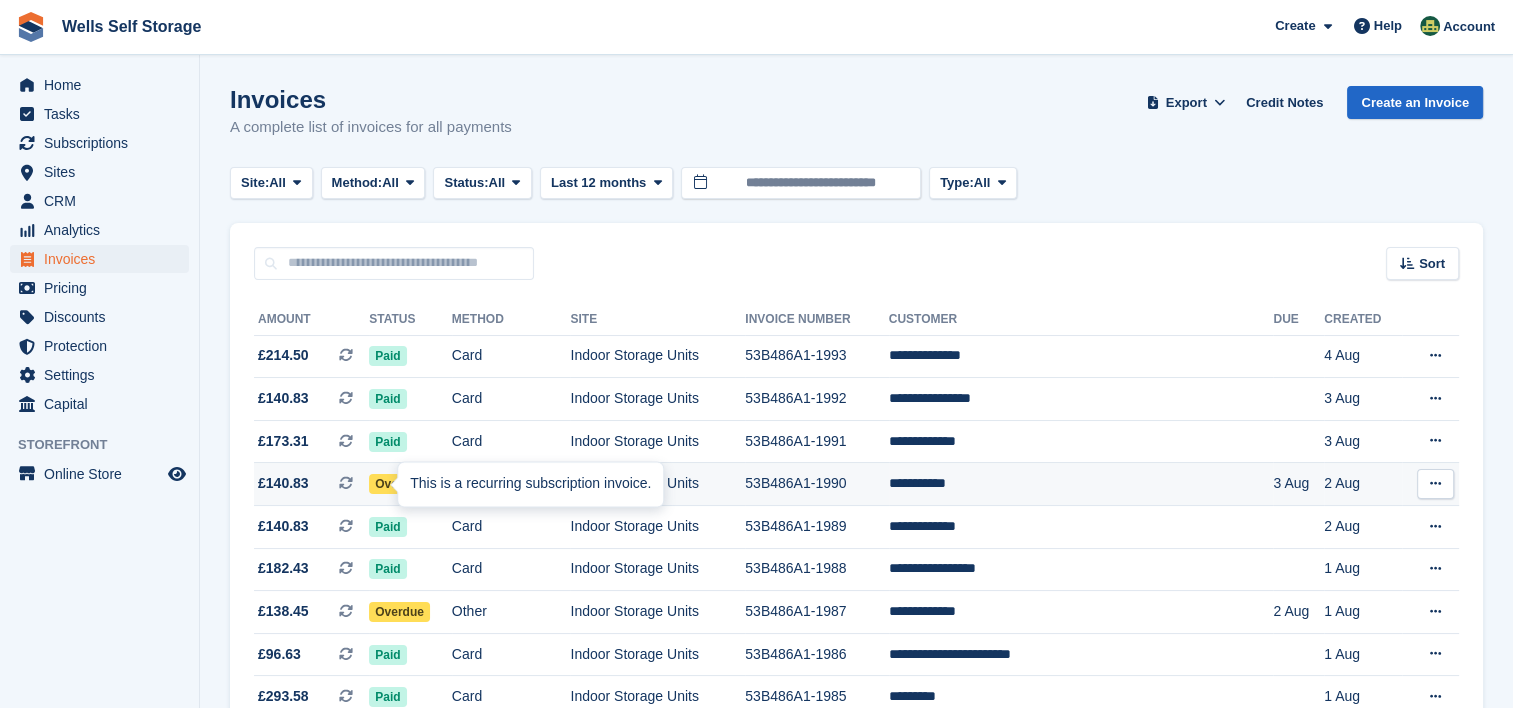 click on "This is a recurring subscription invoice." at bounding box center [530, 484] 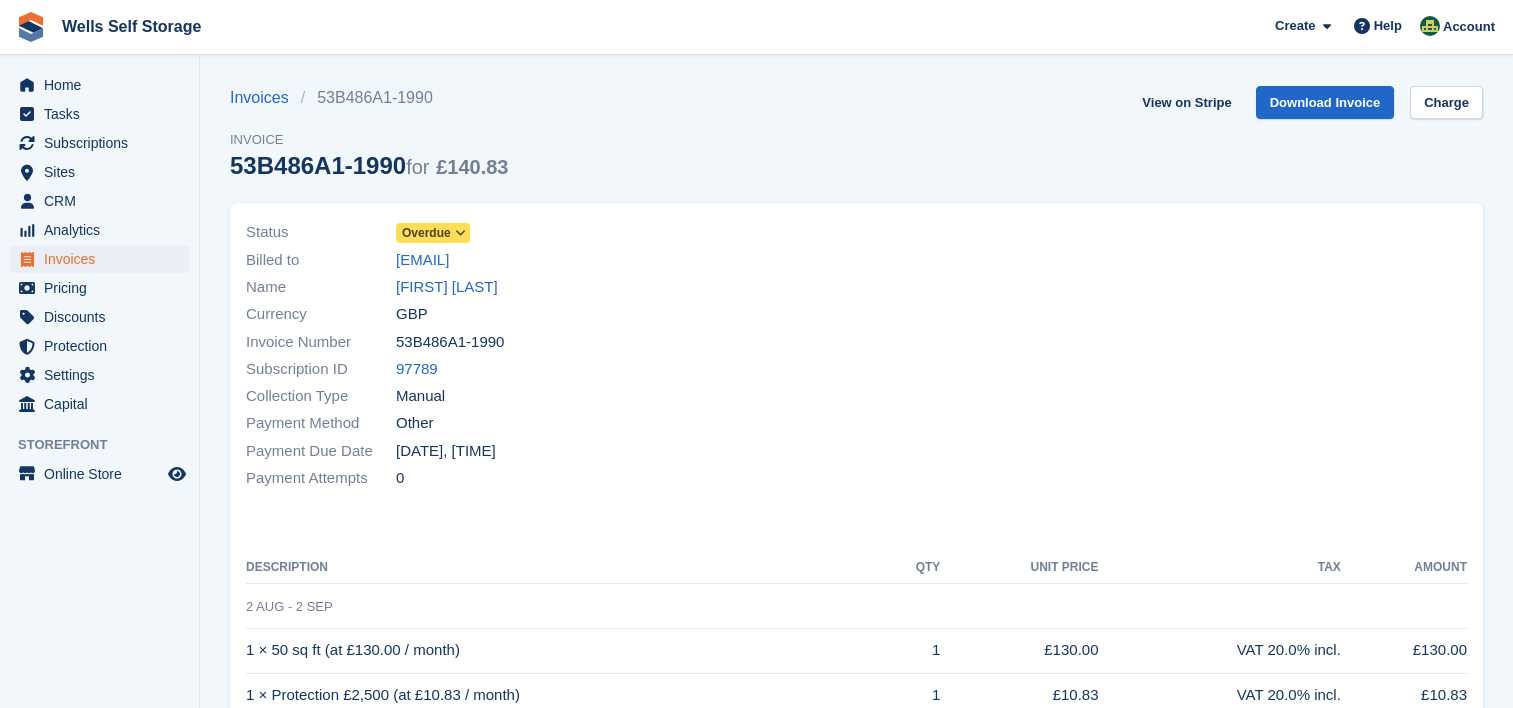 scroll, scrollTop: 0, scrollLeft: 0, axis: both 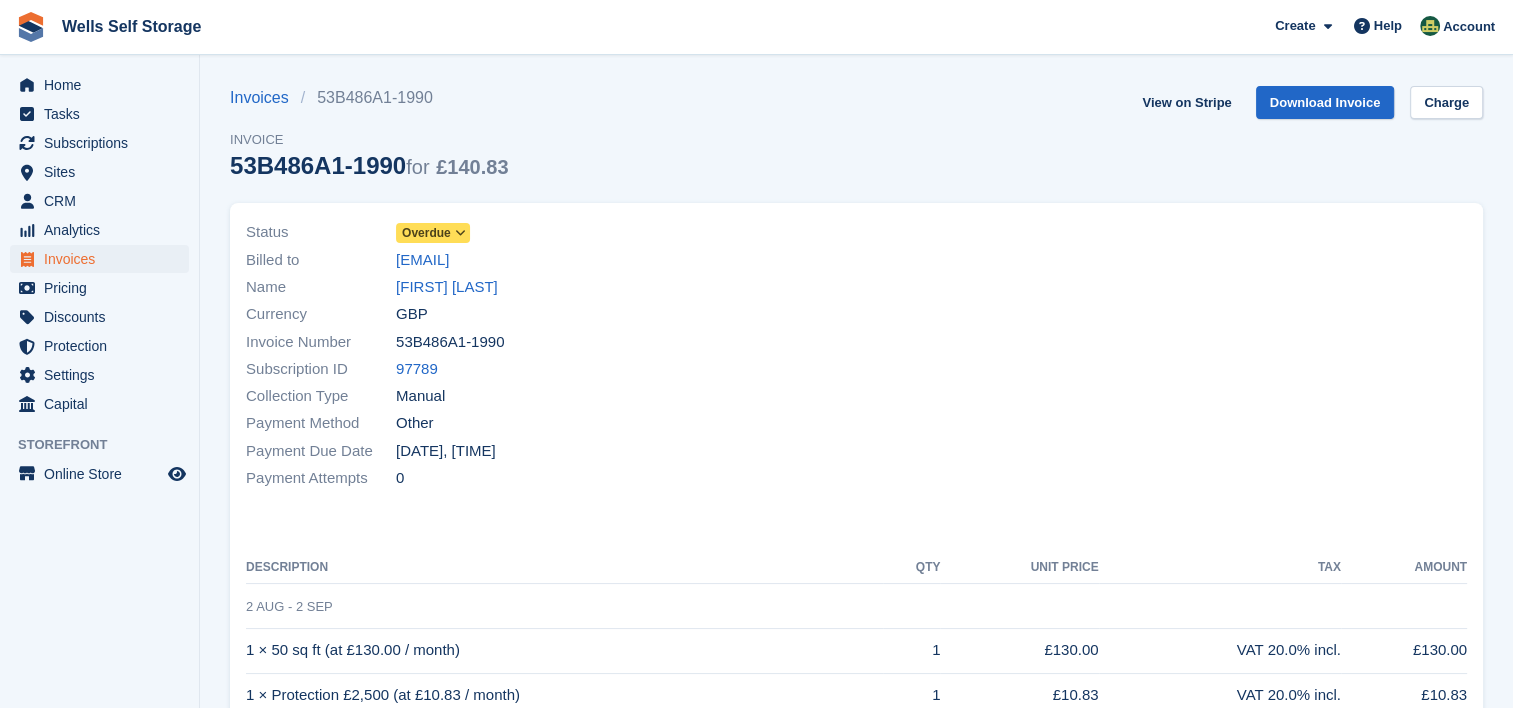 click at bounding box center [460, 233] 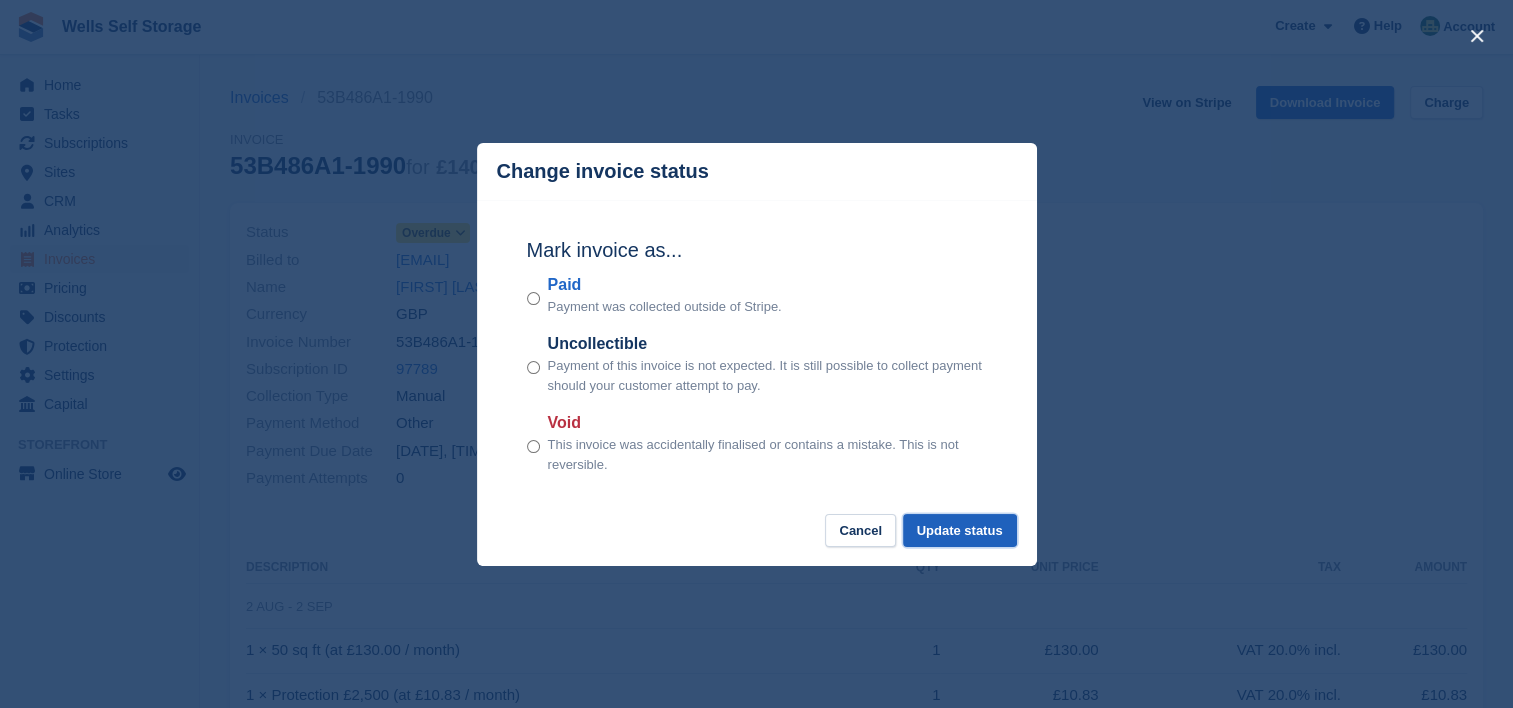 click on "Update status" at bounding box center [960, 530] 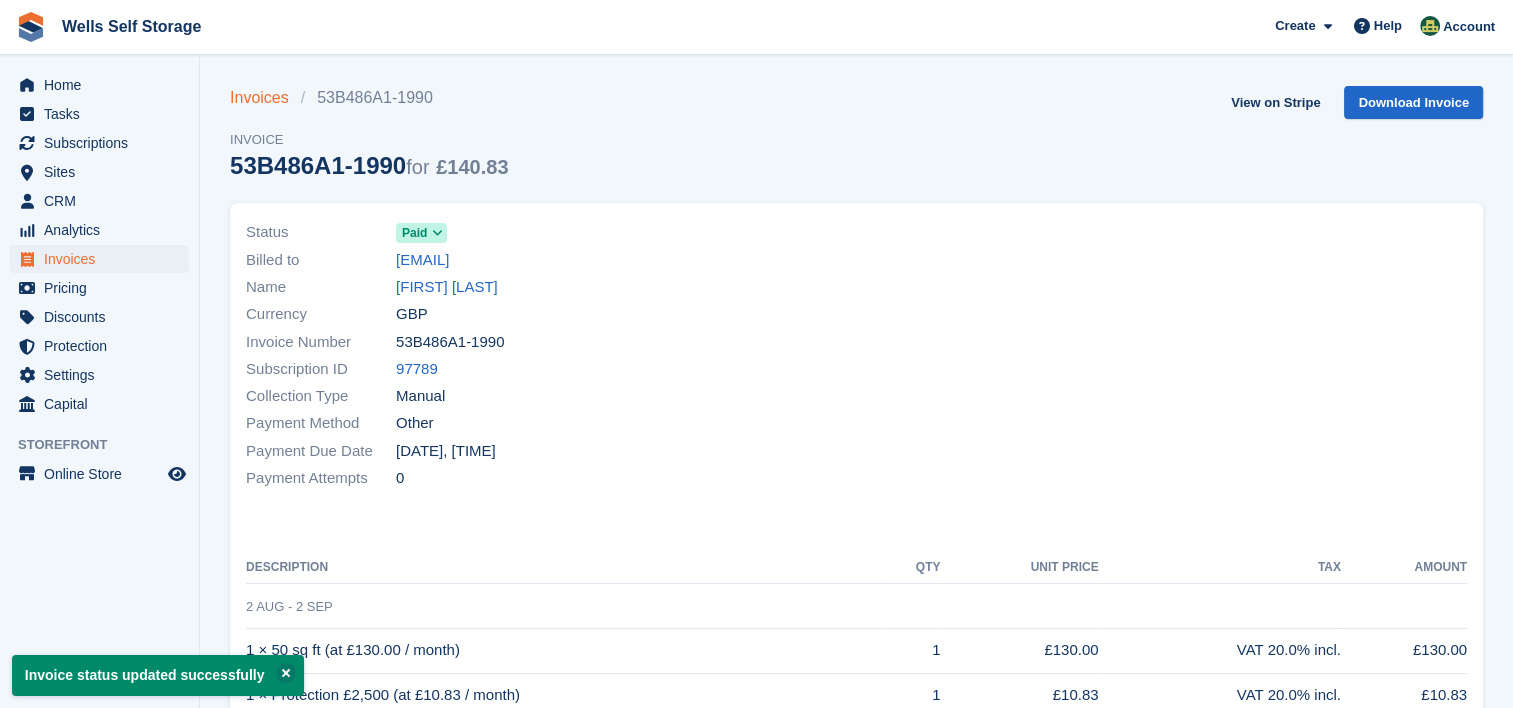 click on "Invoices" at bounding box center (265, 98) 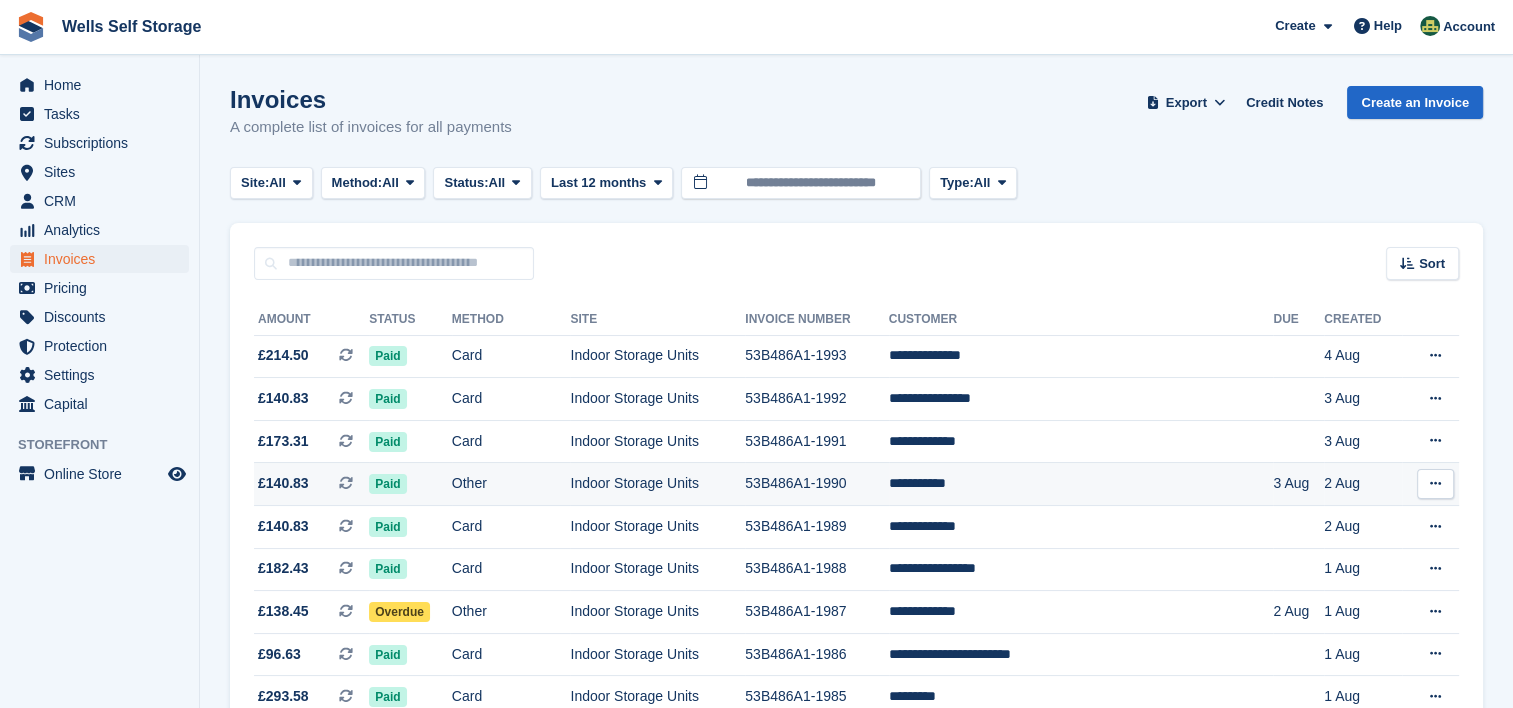 scroll, scrollTop: 100, scrollLeft: 0, axis: vertical 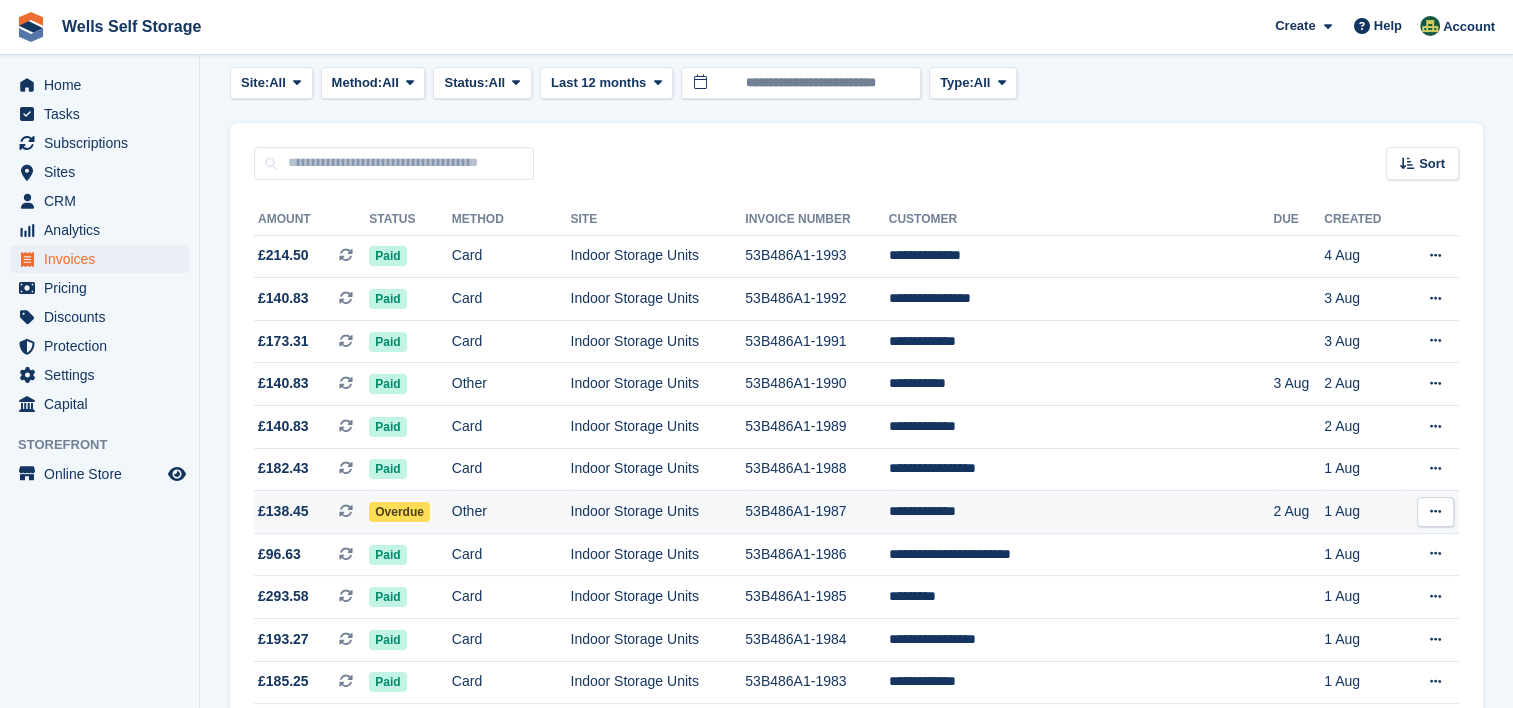 click on "Overdue" at bounding box center (399, 512) 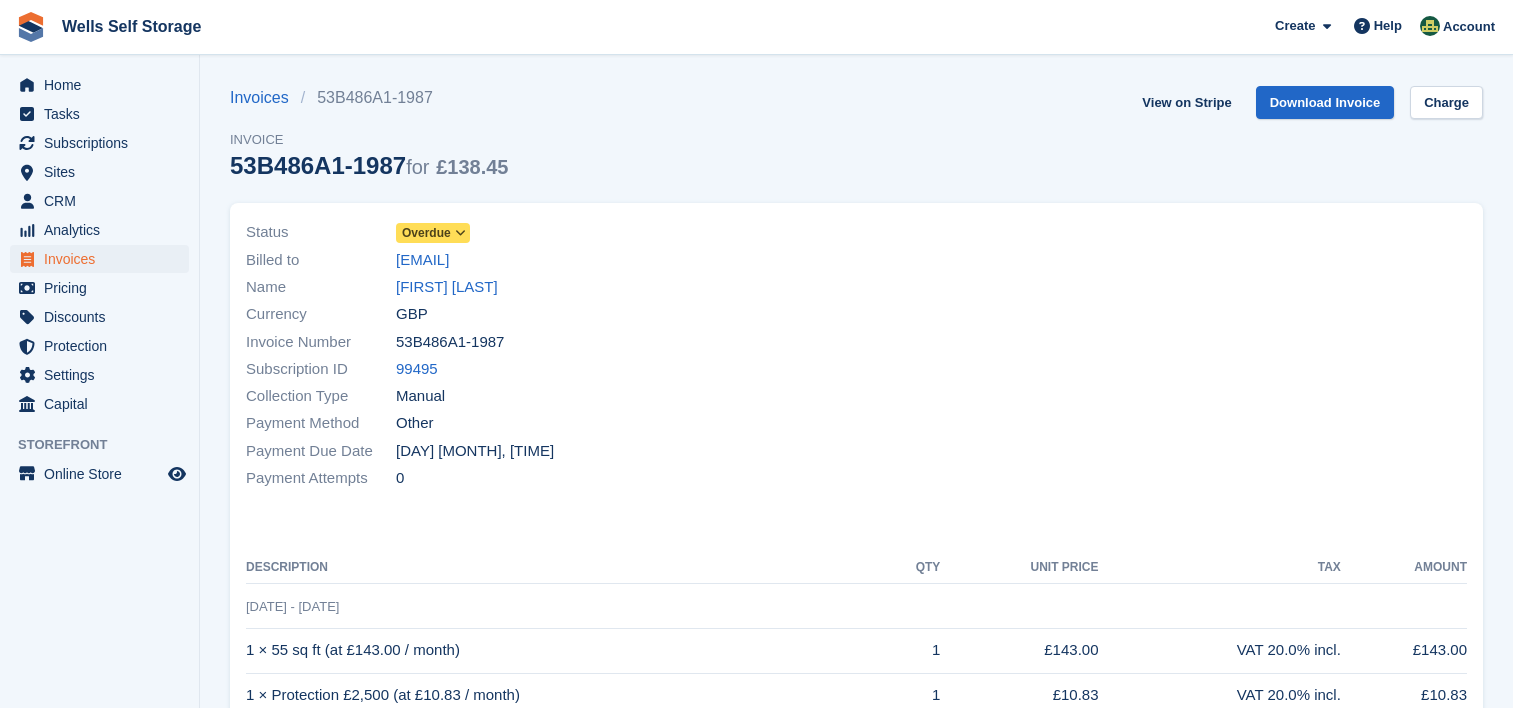 scroll, scrollTop: 0, scrollLeft: 0, axis: both 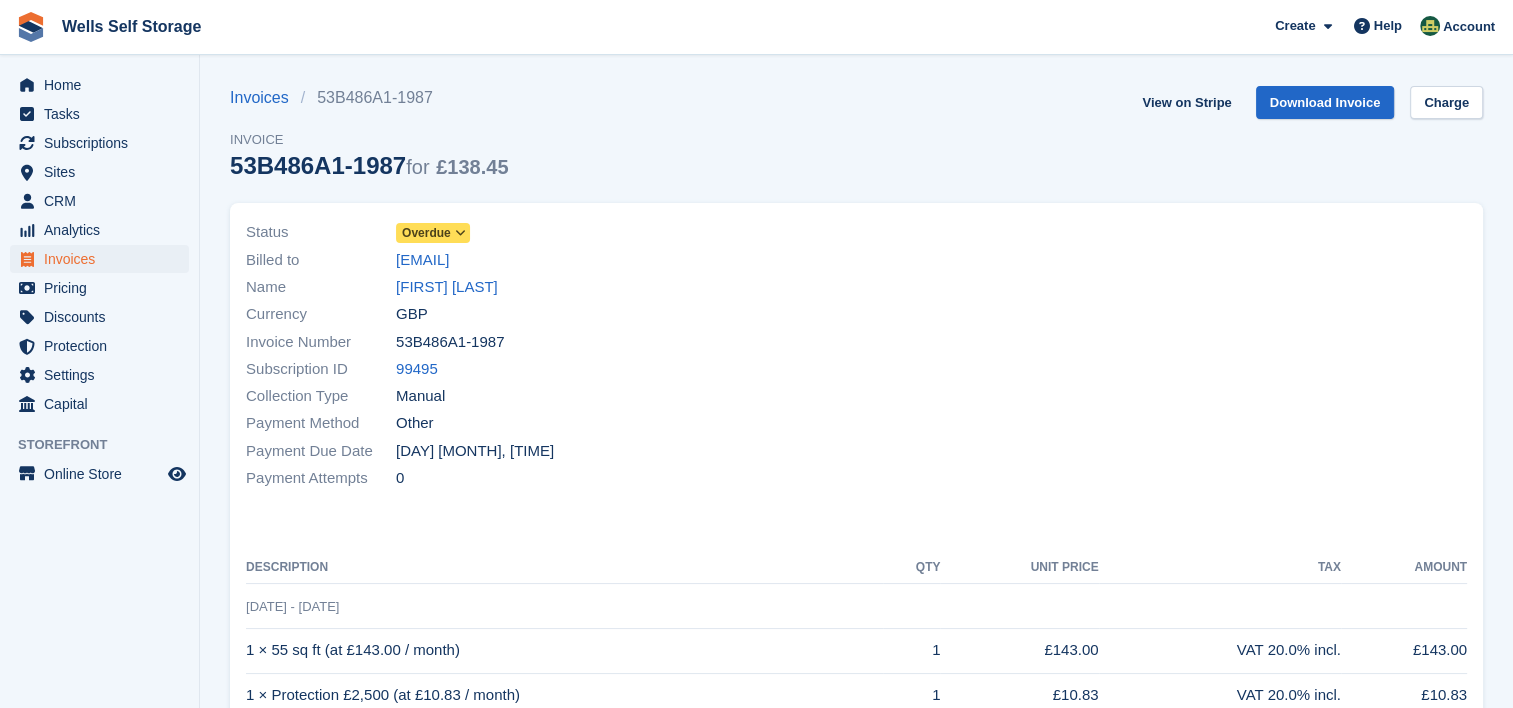 click at bounding box center (460, 233) 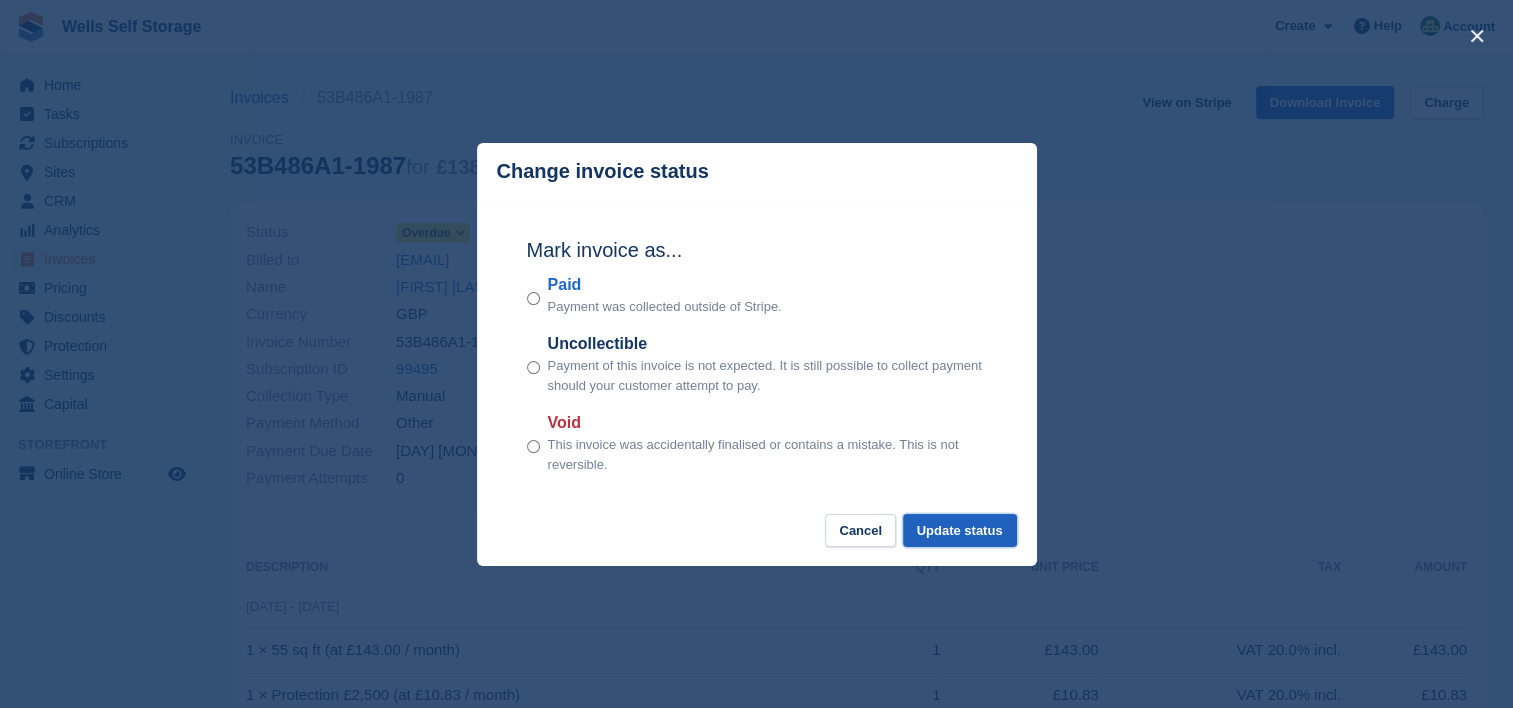 click on "Update status" at bounding box center [960, 530] 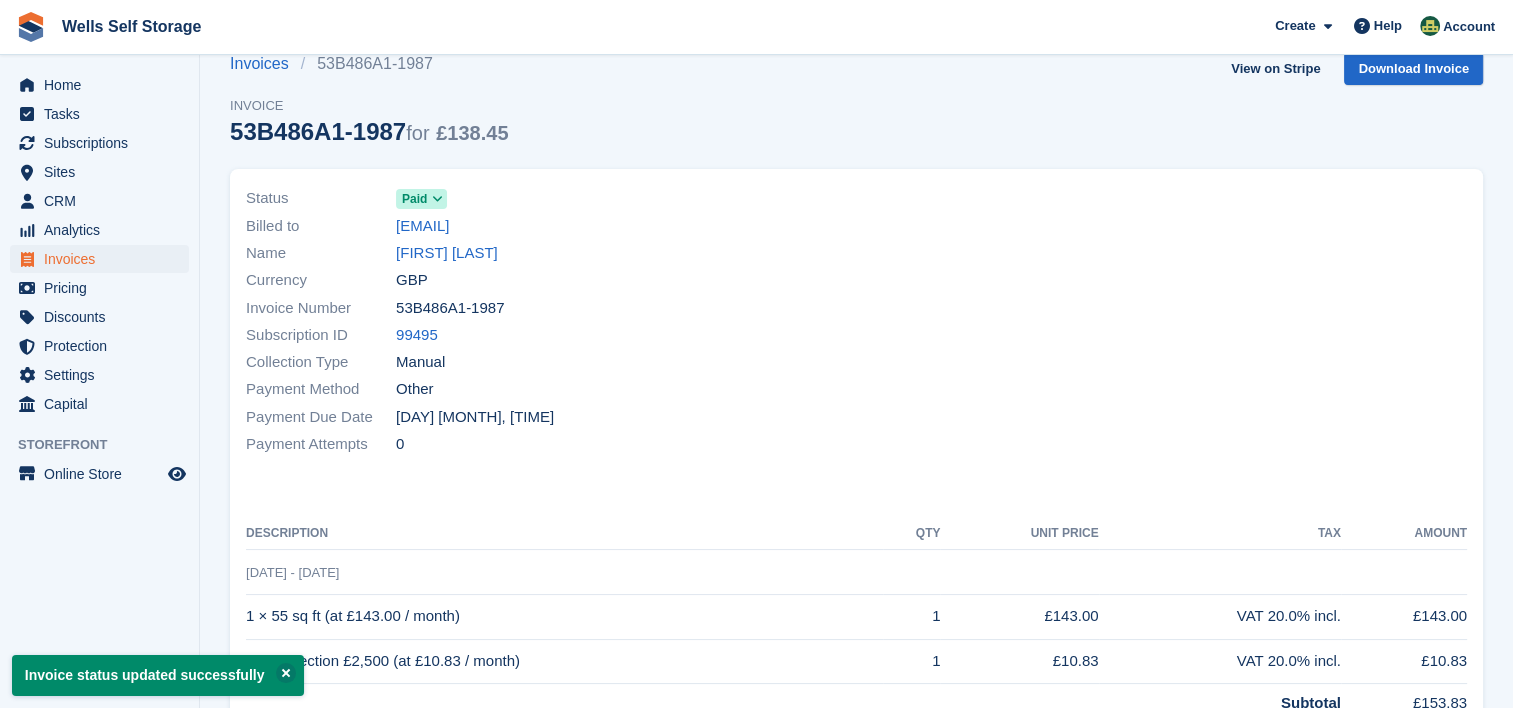 scroll, scrollTop: 0, scrollLeft: 0, axis: both 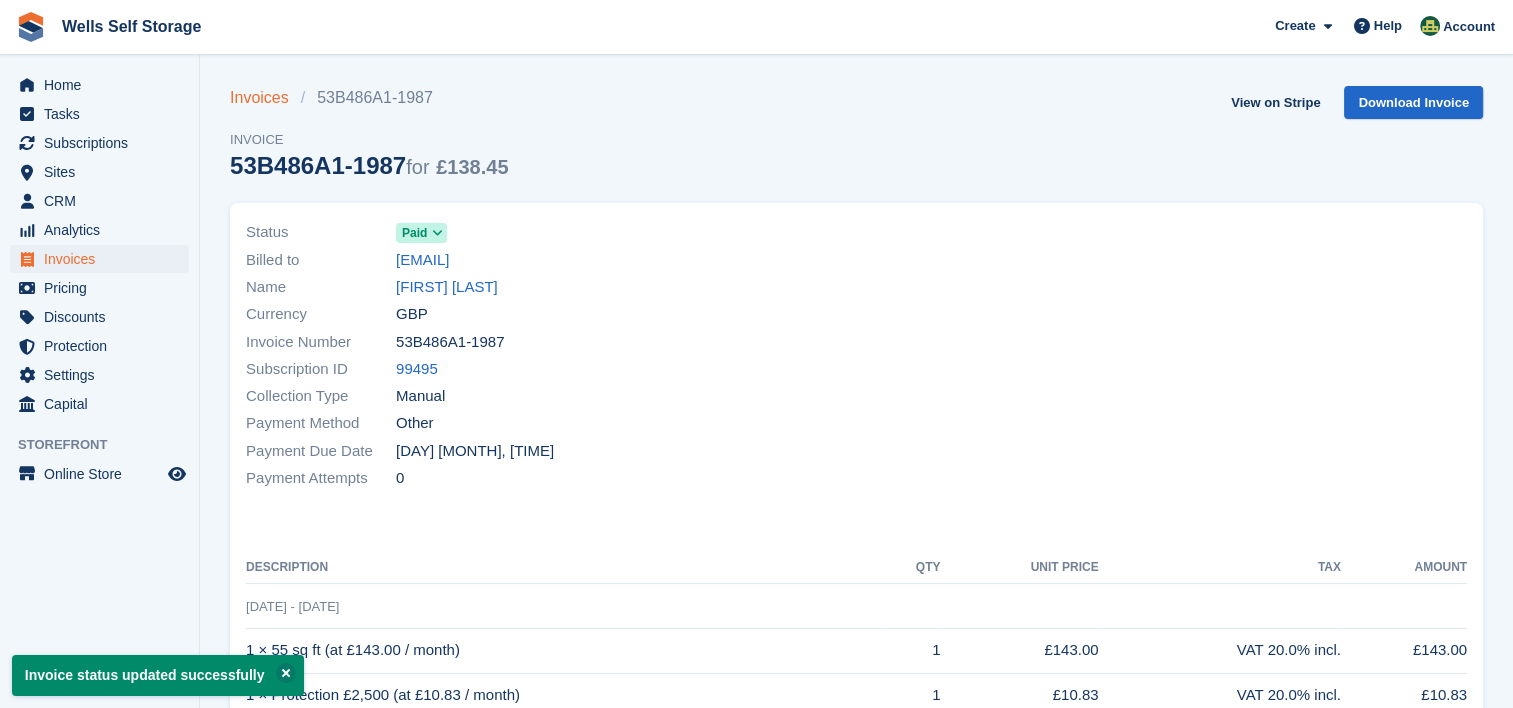 click on "Invoices" at bounding box center (265, 98) 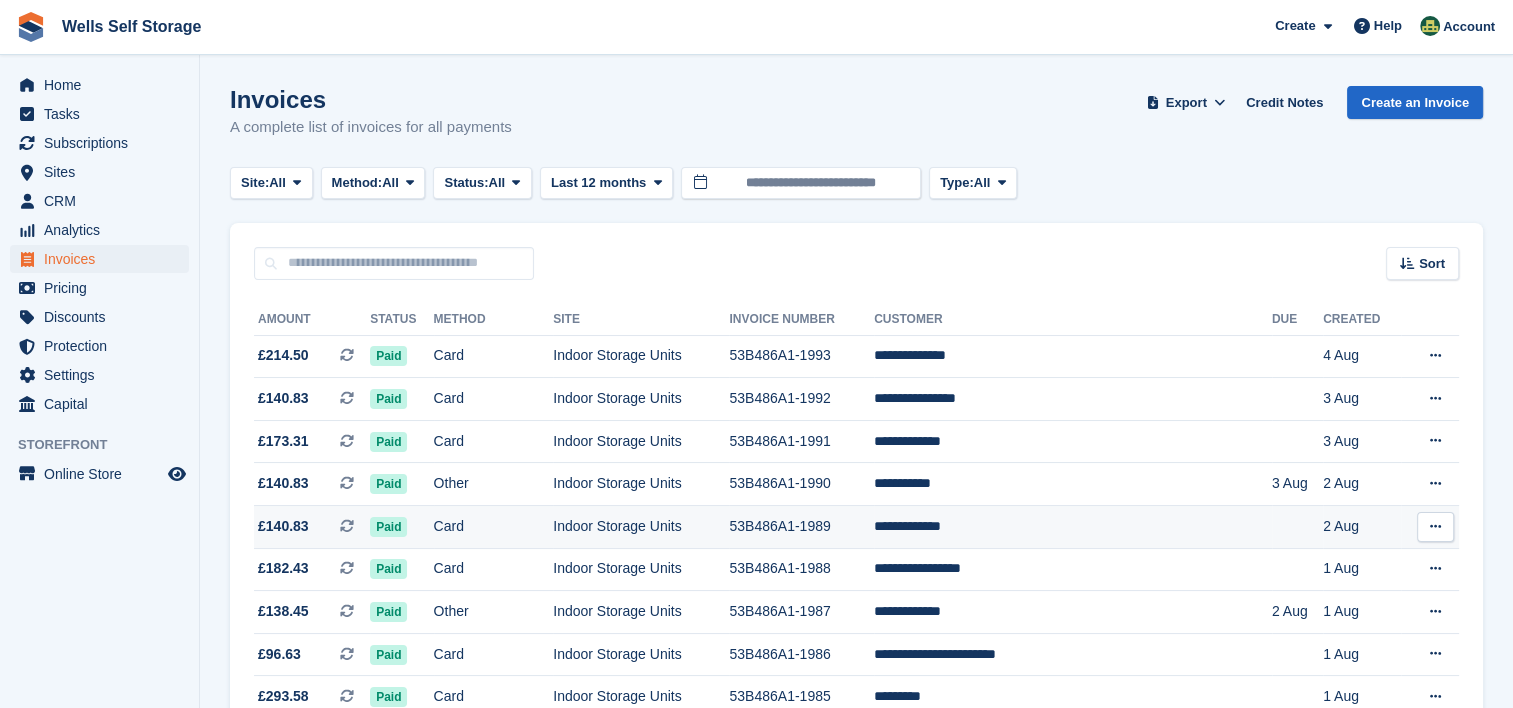 click at bounding box center [1435, 527] 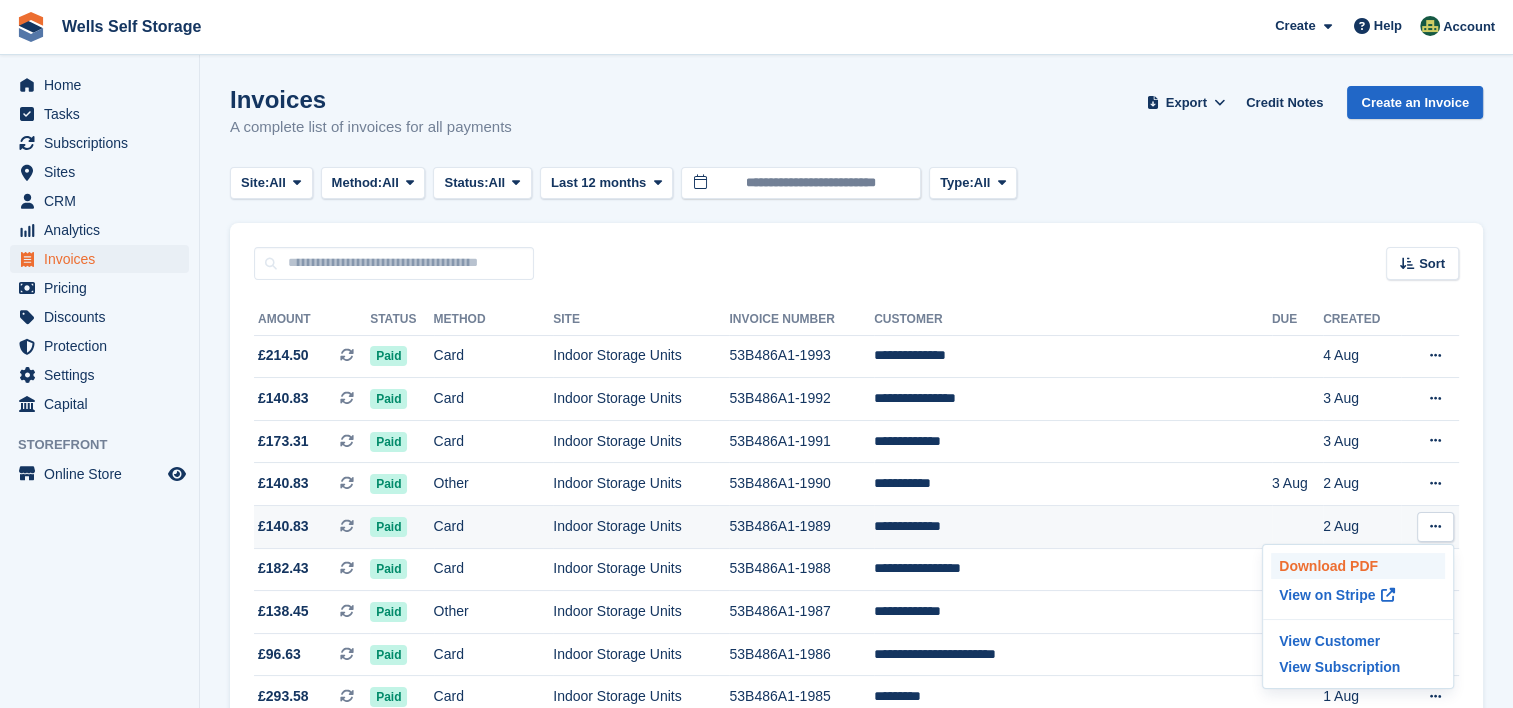 click on "Download PDF" at bounding box center (1358, 566) 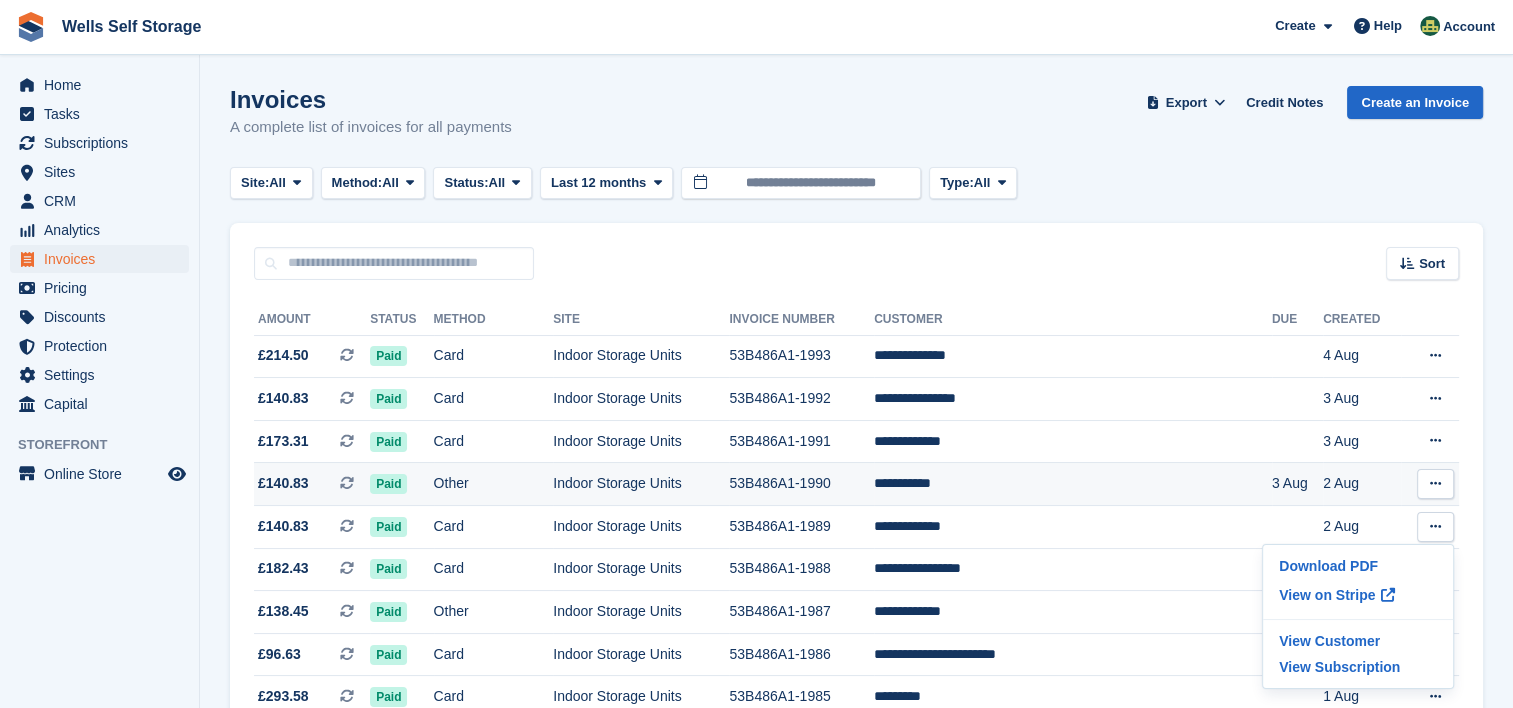 click at bounding box center [1435, 484] 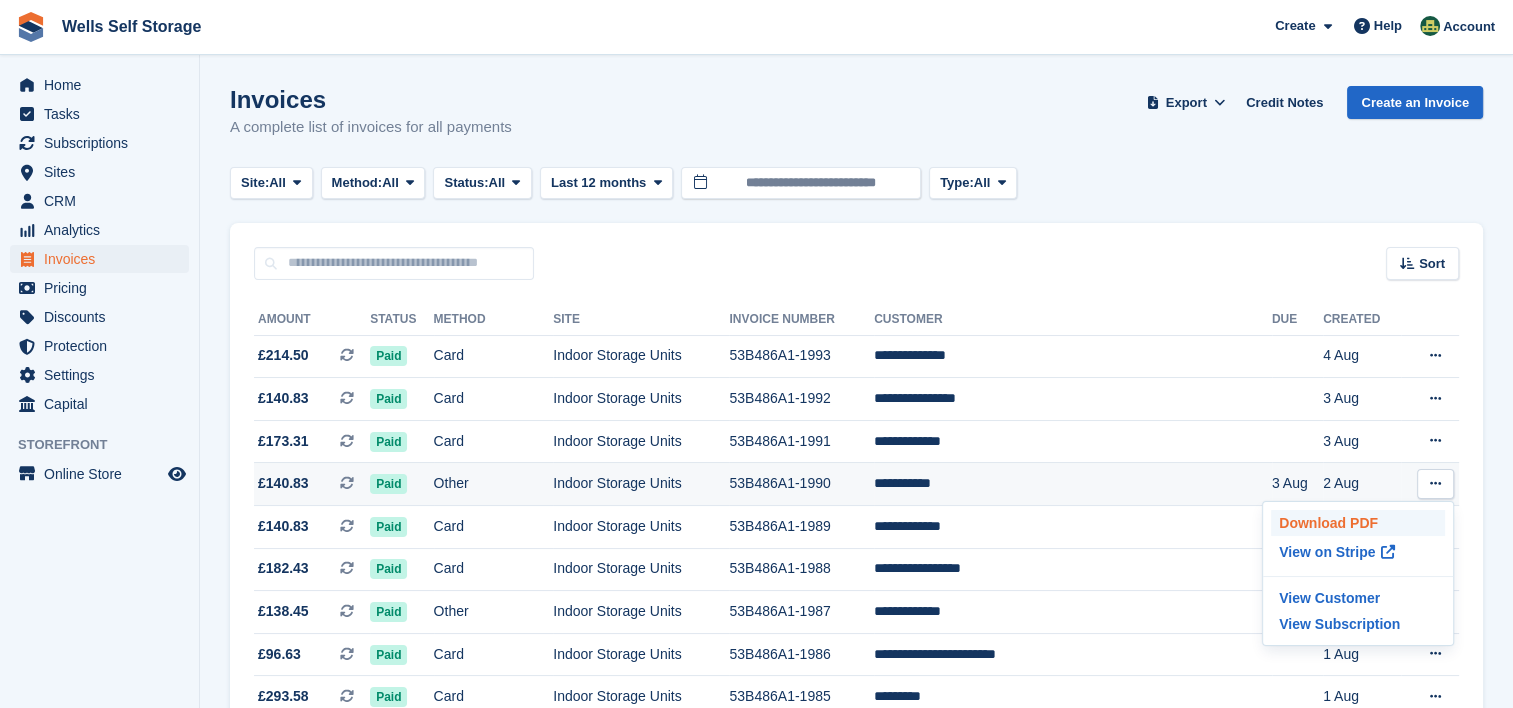 click on "Download PDF" at bounding box center (1358, 523) 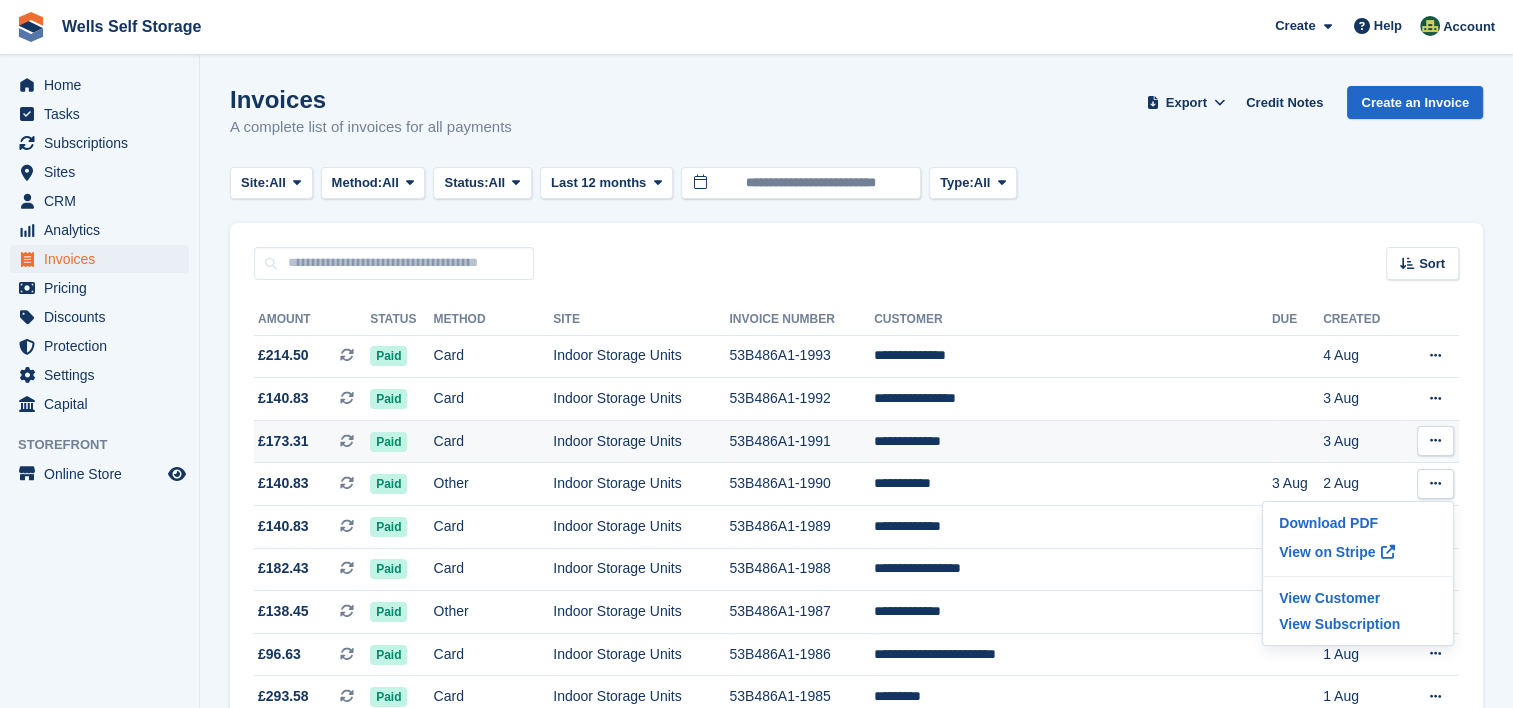 click at bounding box center (1435, 441) 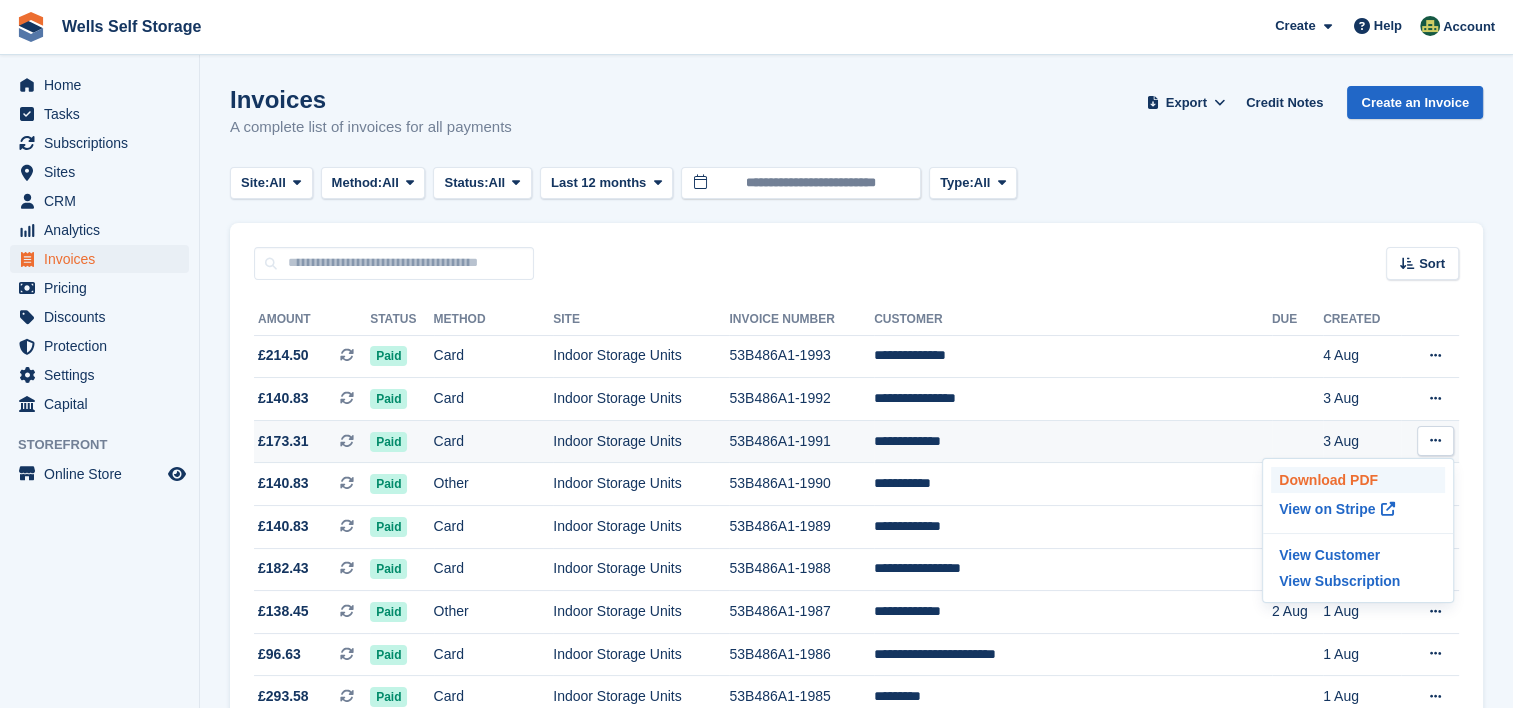 click on "Download PDF" at bounding box center (1358, 480) 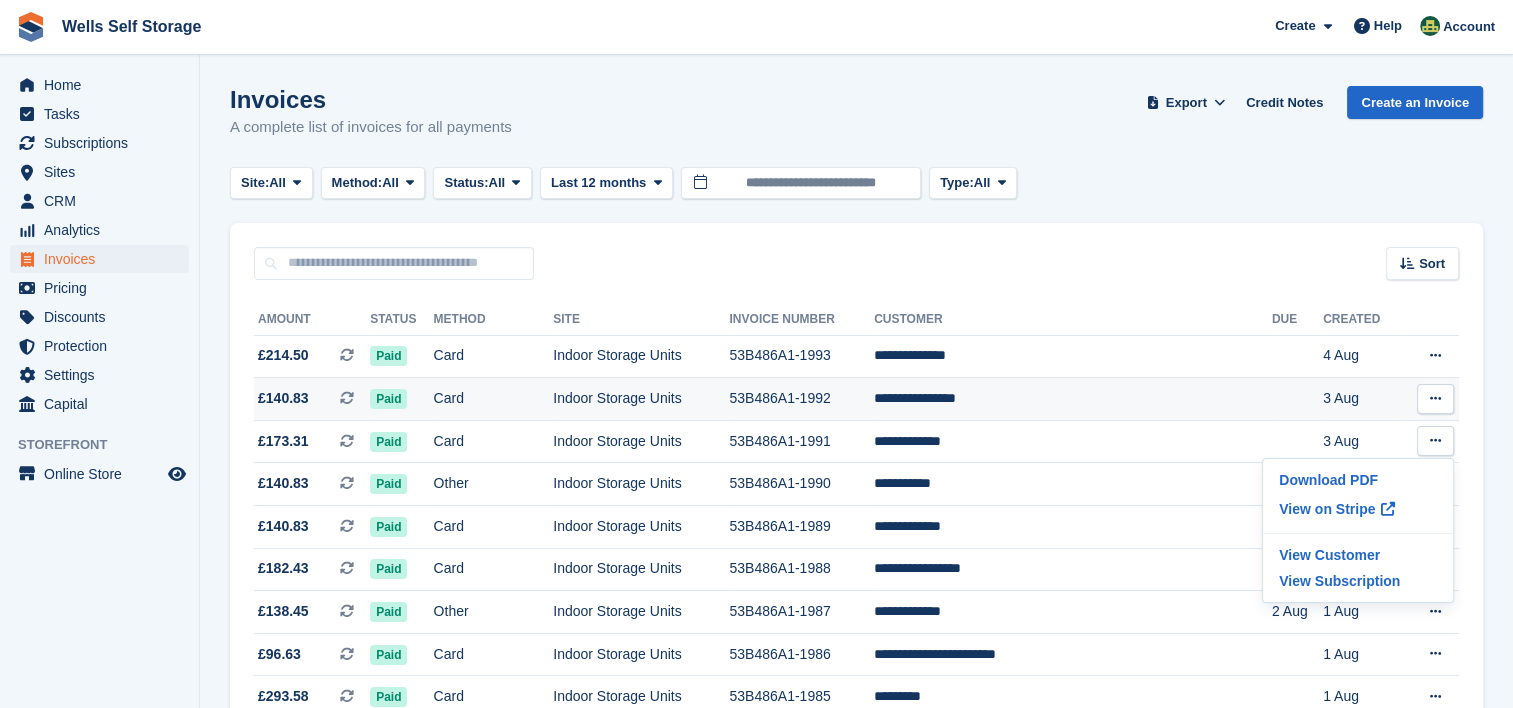 click at bounding box center [1435, 398] 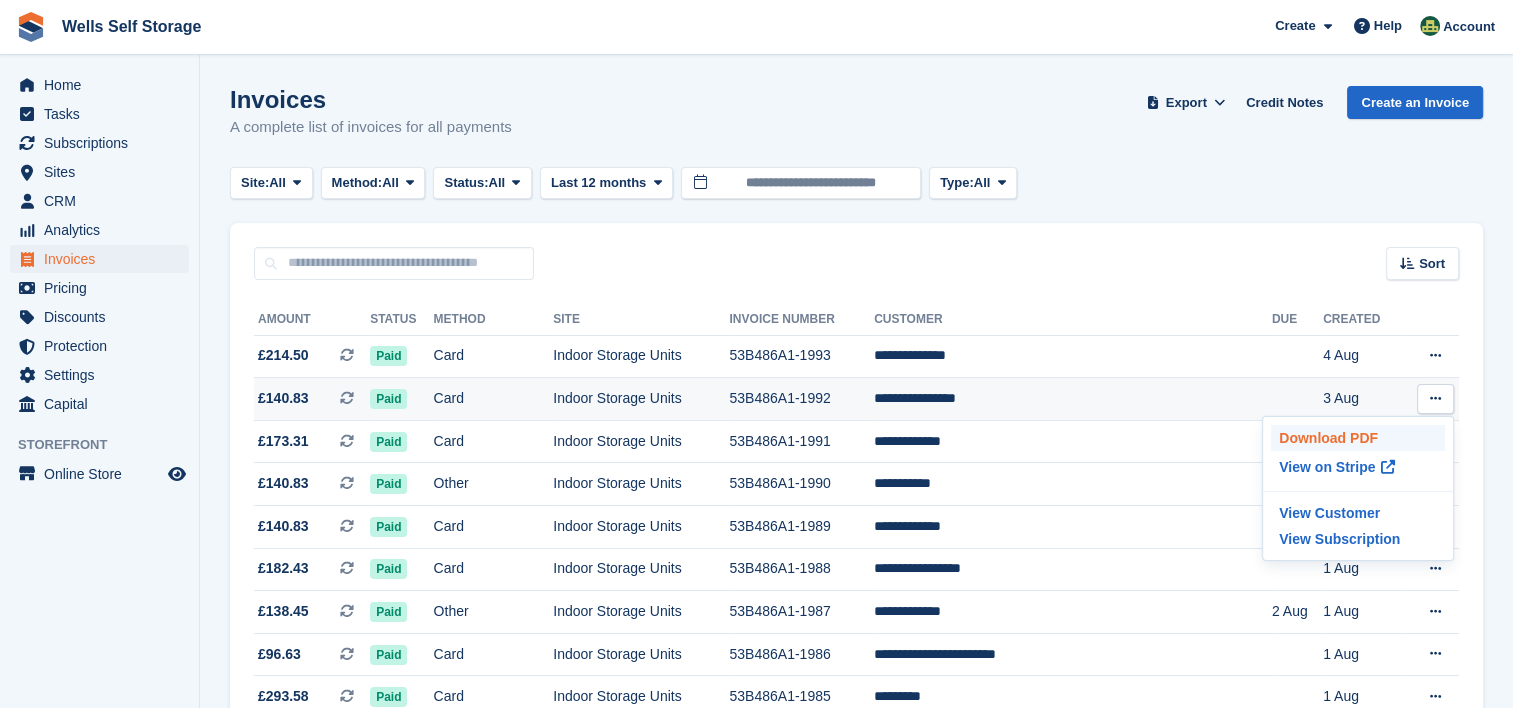 click on "Download PDF" at bounding box center [1358, 438] 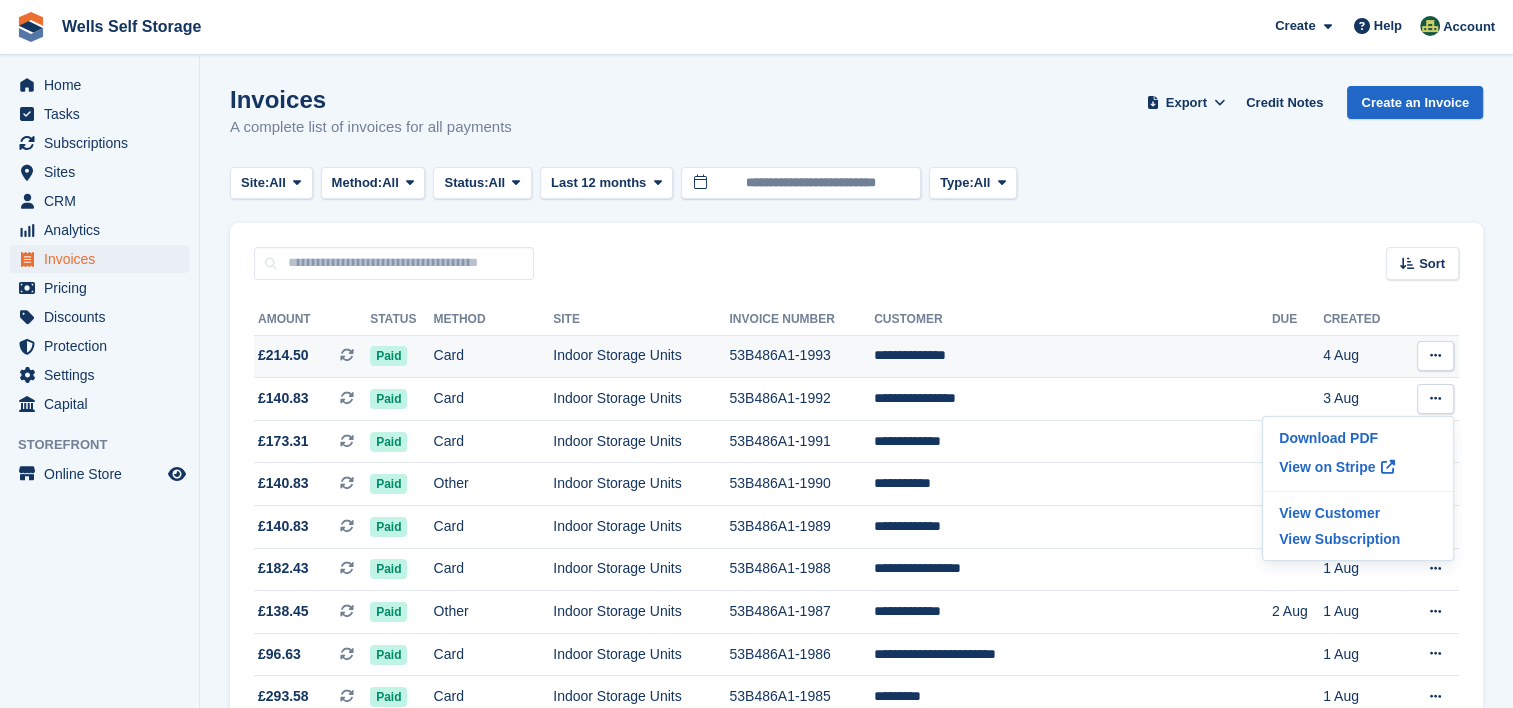 click at bounding box center (1435, 355) 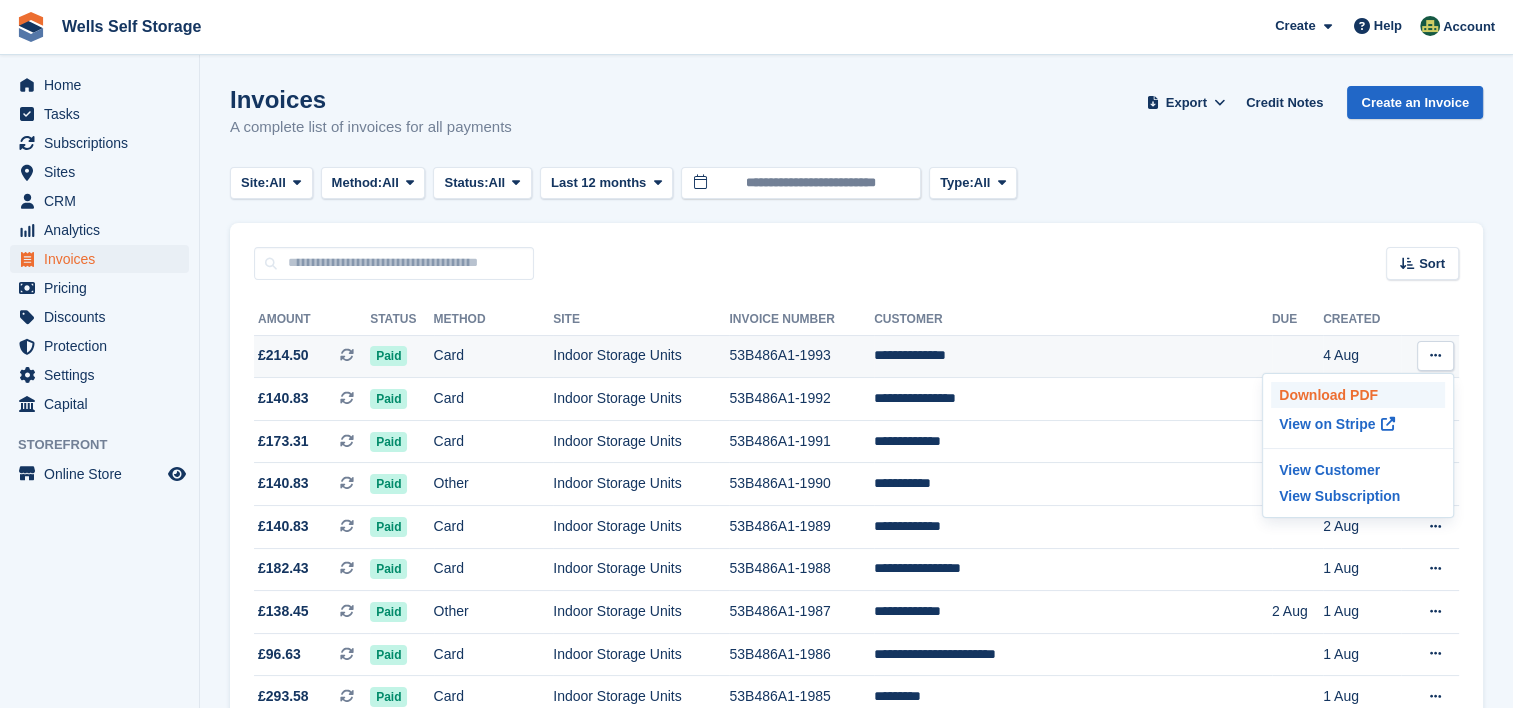 click on "Download PDF" at bounding box center (1358, 395) 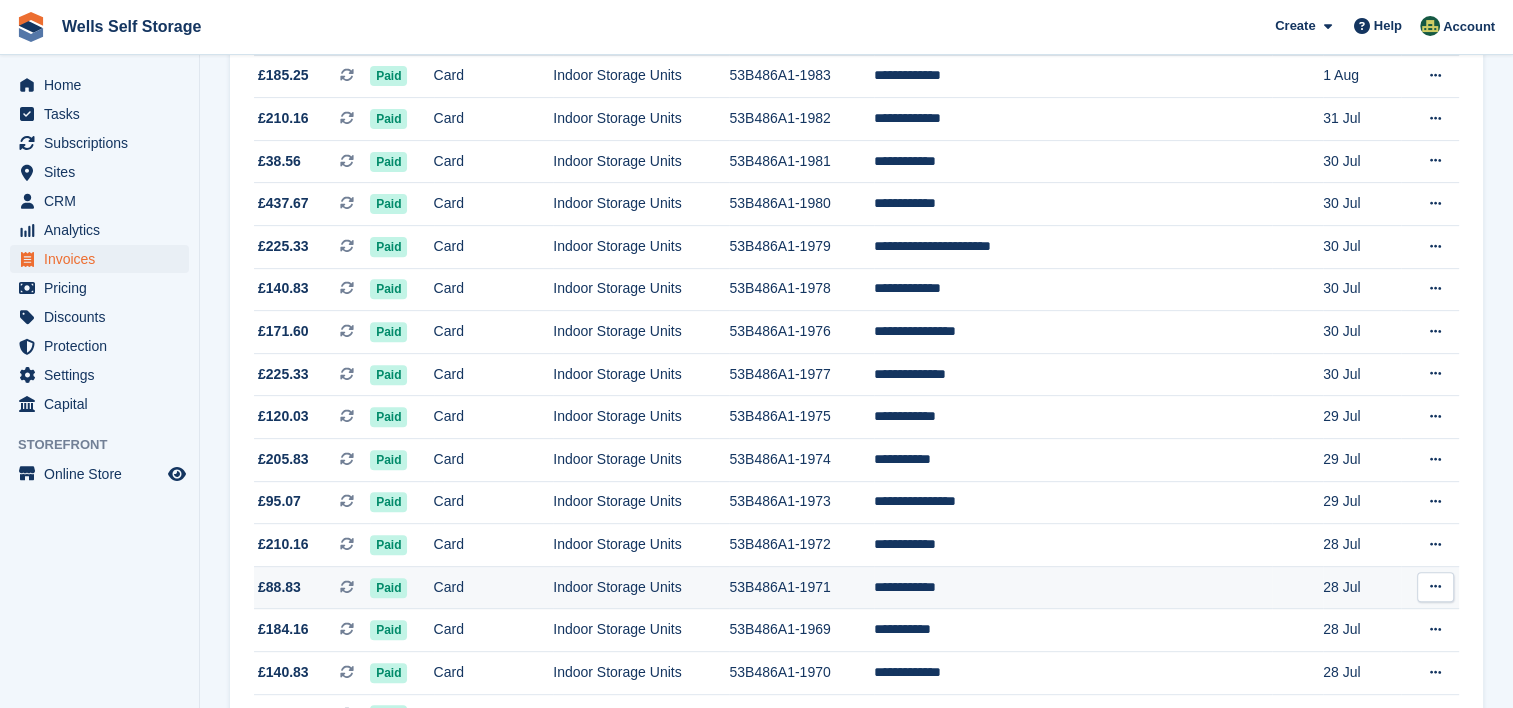 scroll, scrollTop: 800, scrollLeft: 0, axis: vertical 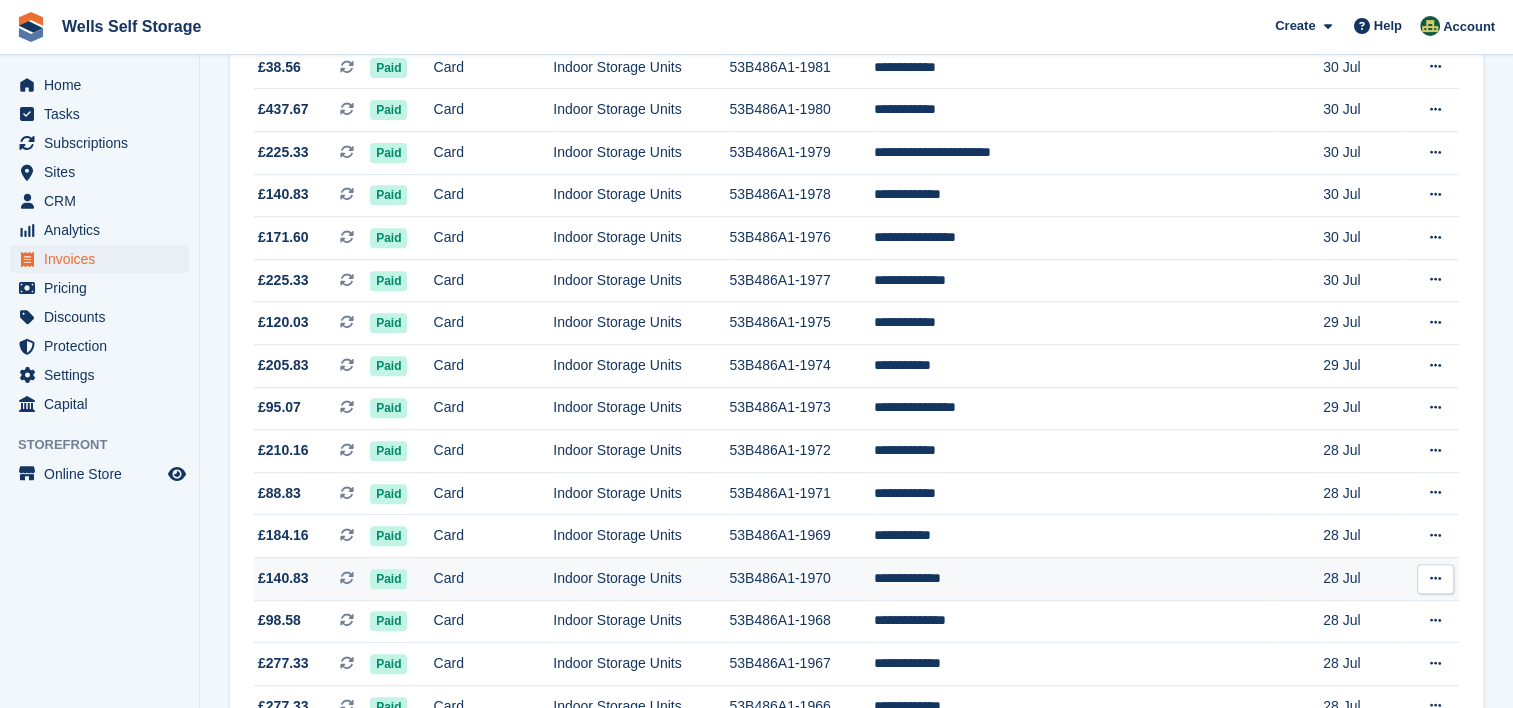 click at bounding box center (1435, 578) 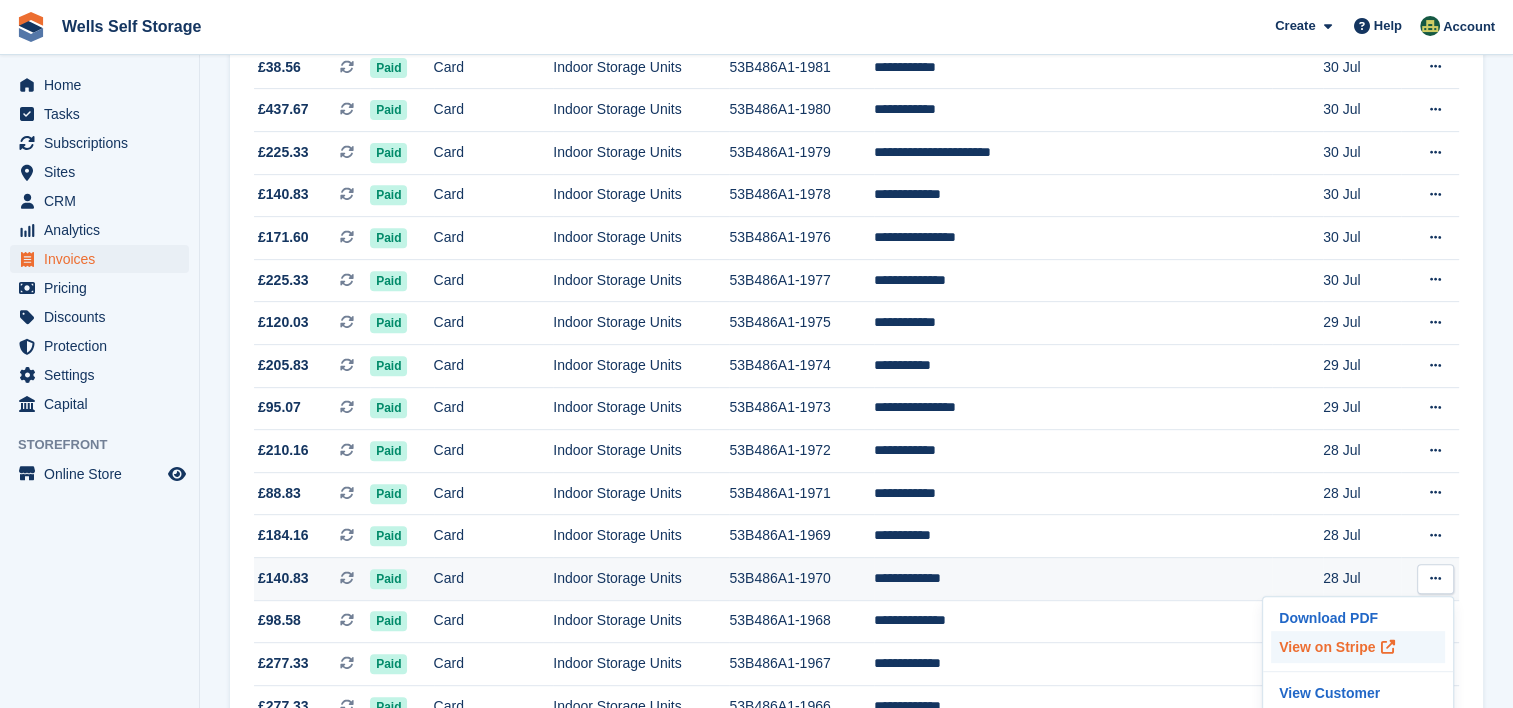 click on "View on Stripe" at bounding box center [1358, 647] 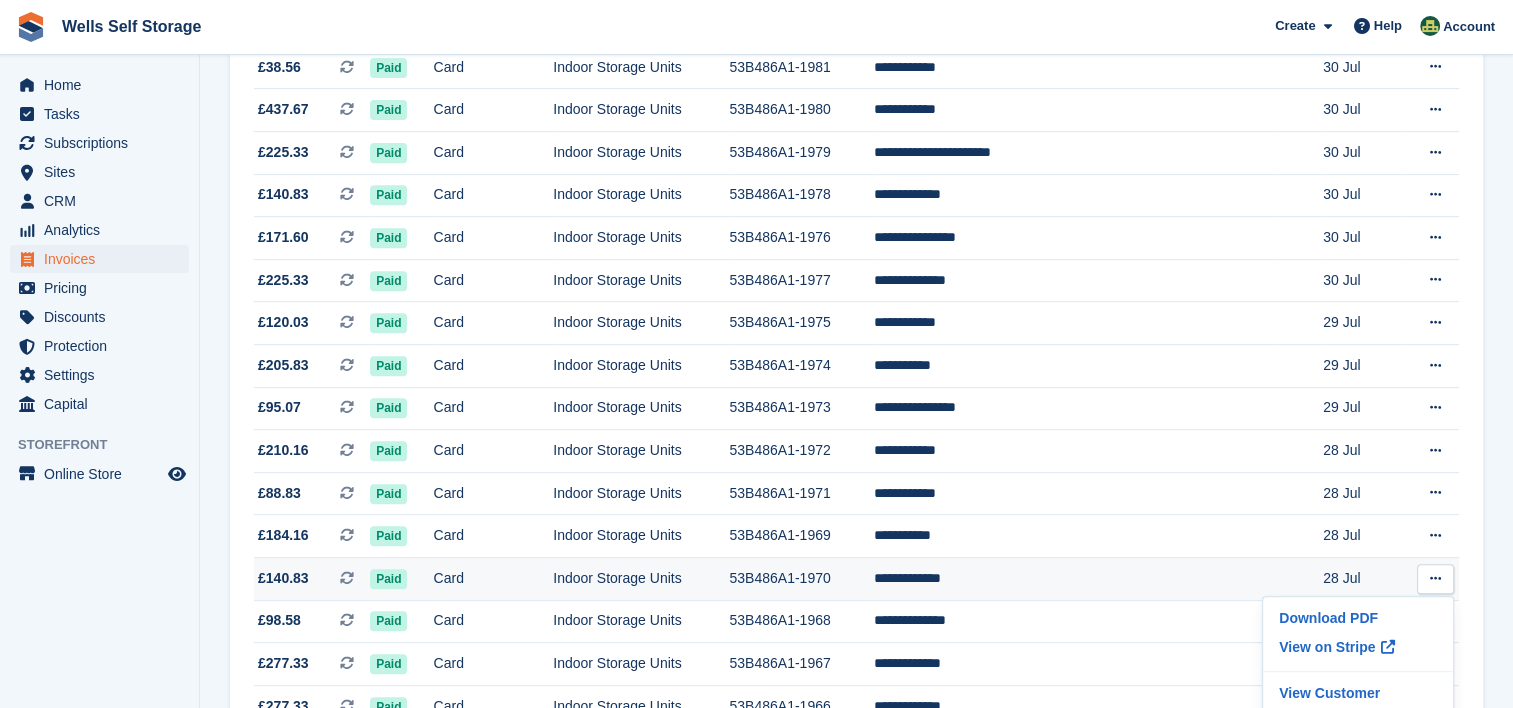 click on "**********" at bounding box center (1073, 578) 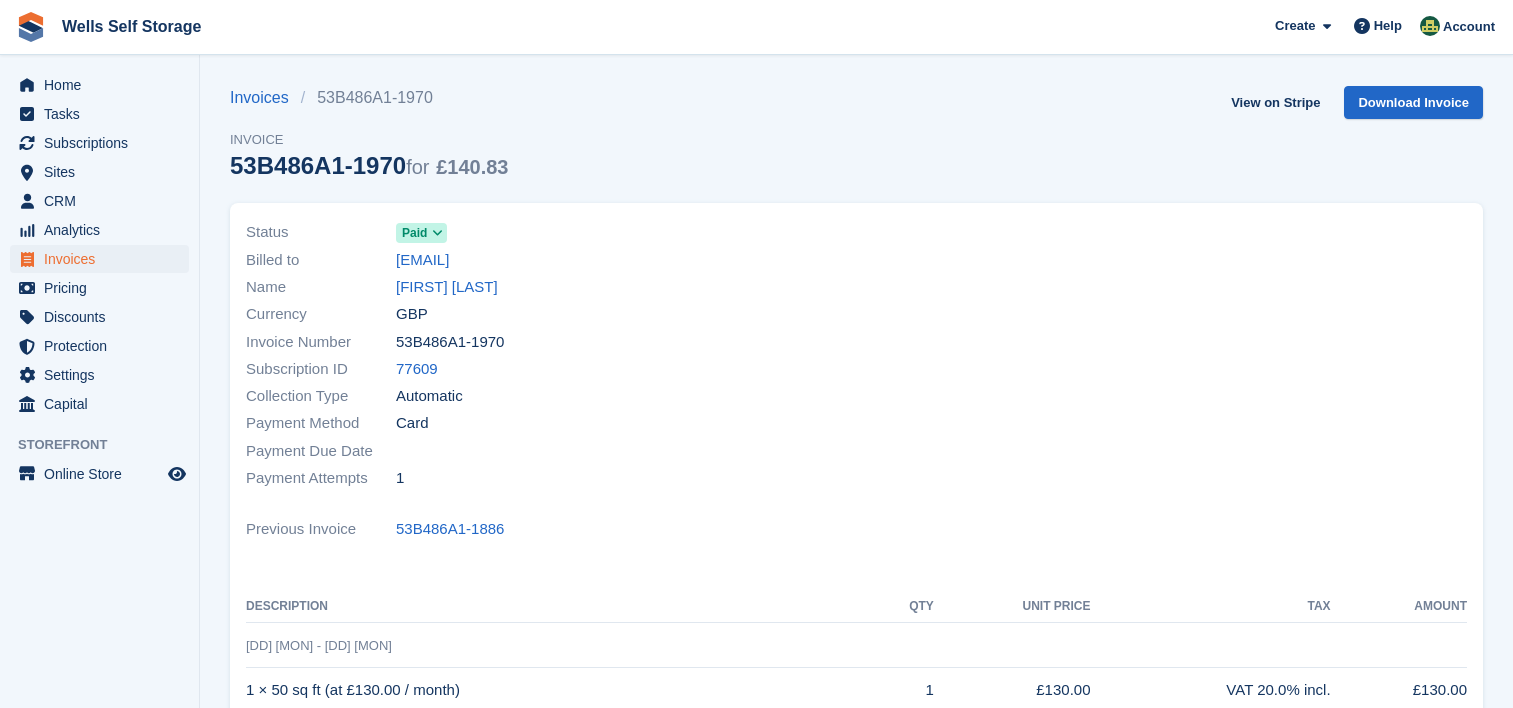 scroll, scrollTop: 0, scrollLeft: 0, axis: both 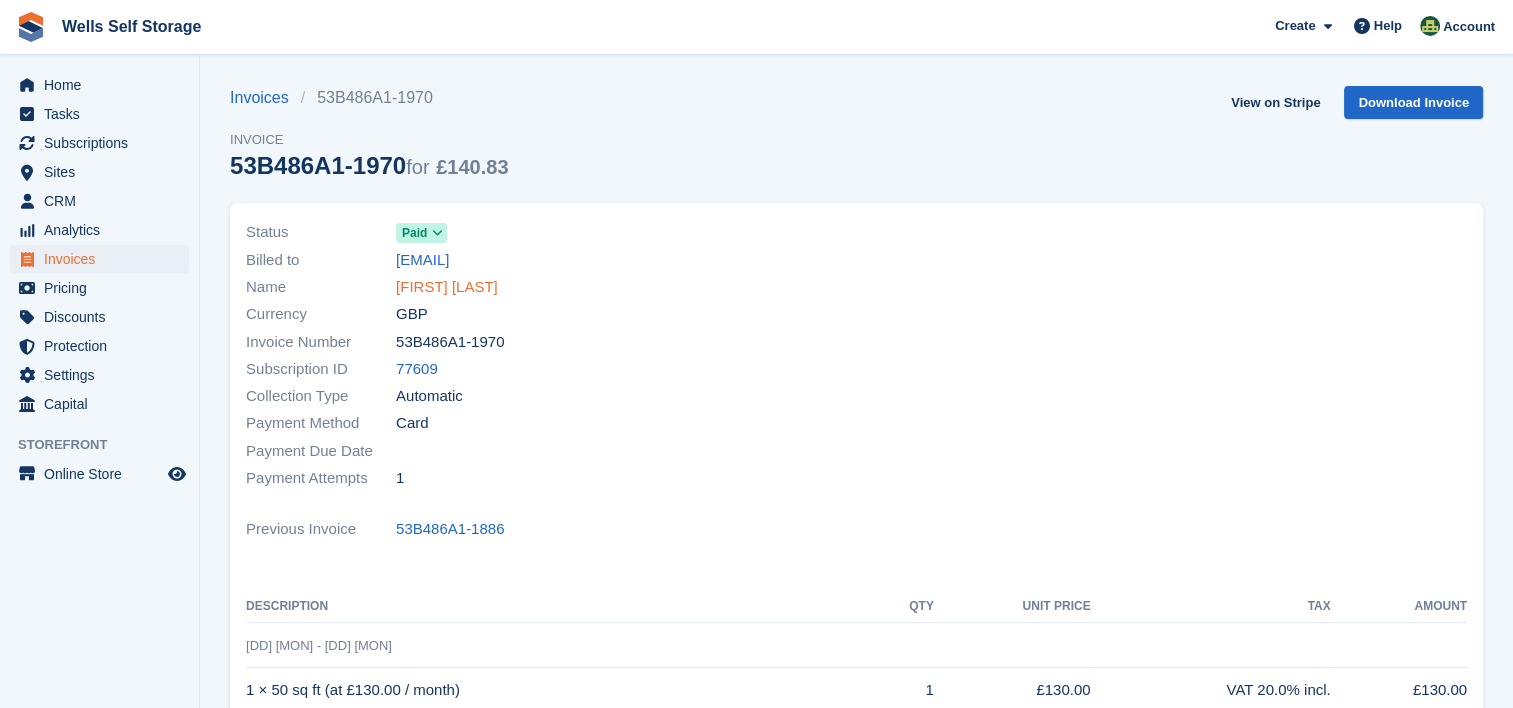 click on "[FIRST] [LAST]" at bounding box center [447, 287] 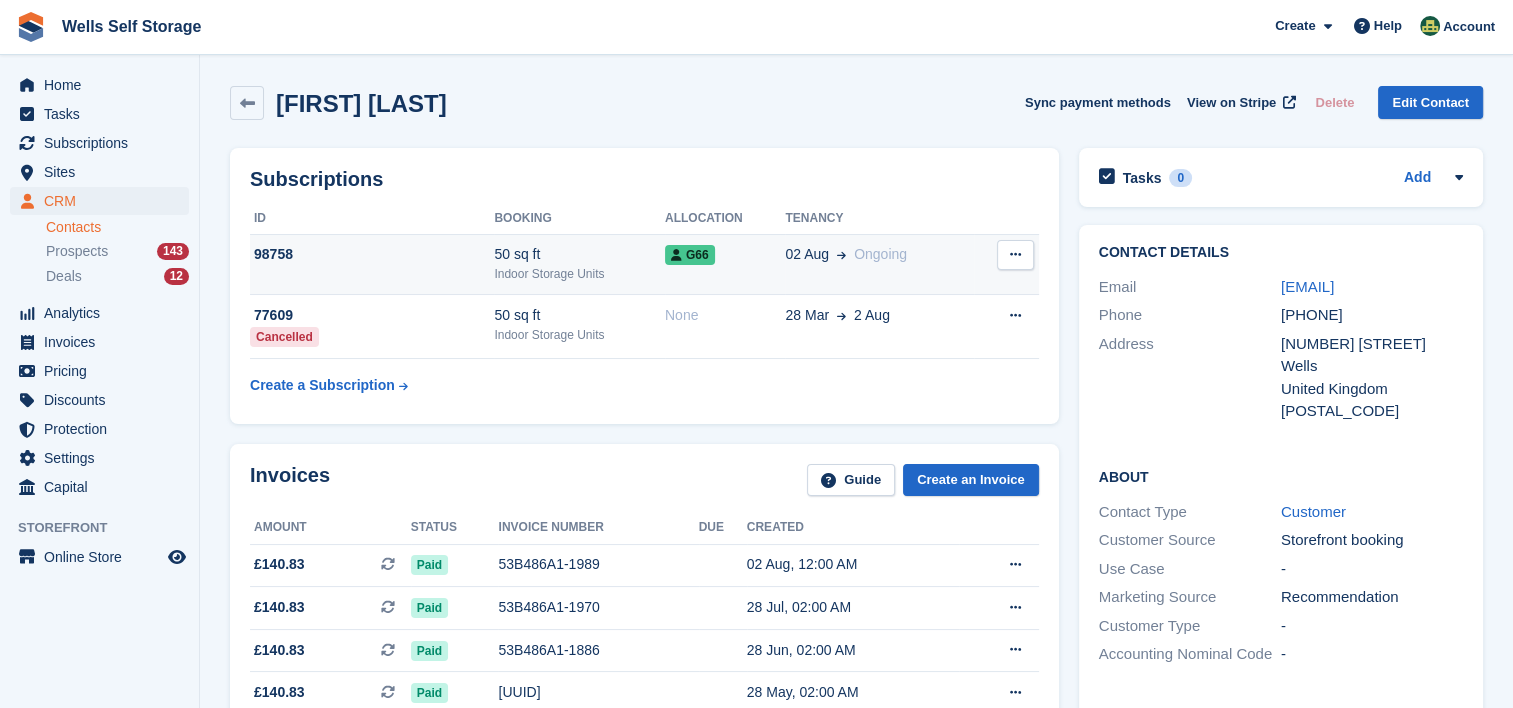 click on "98758" at bounding box center [372, 254] 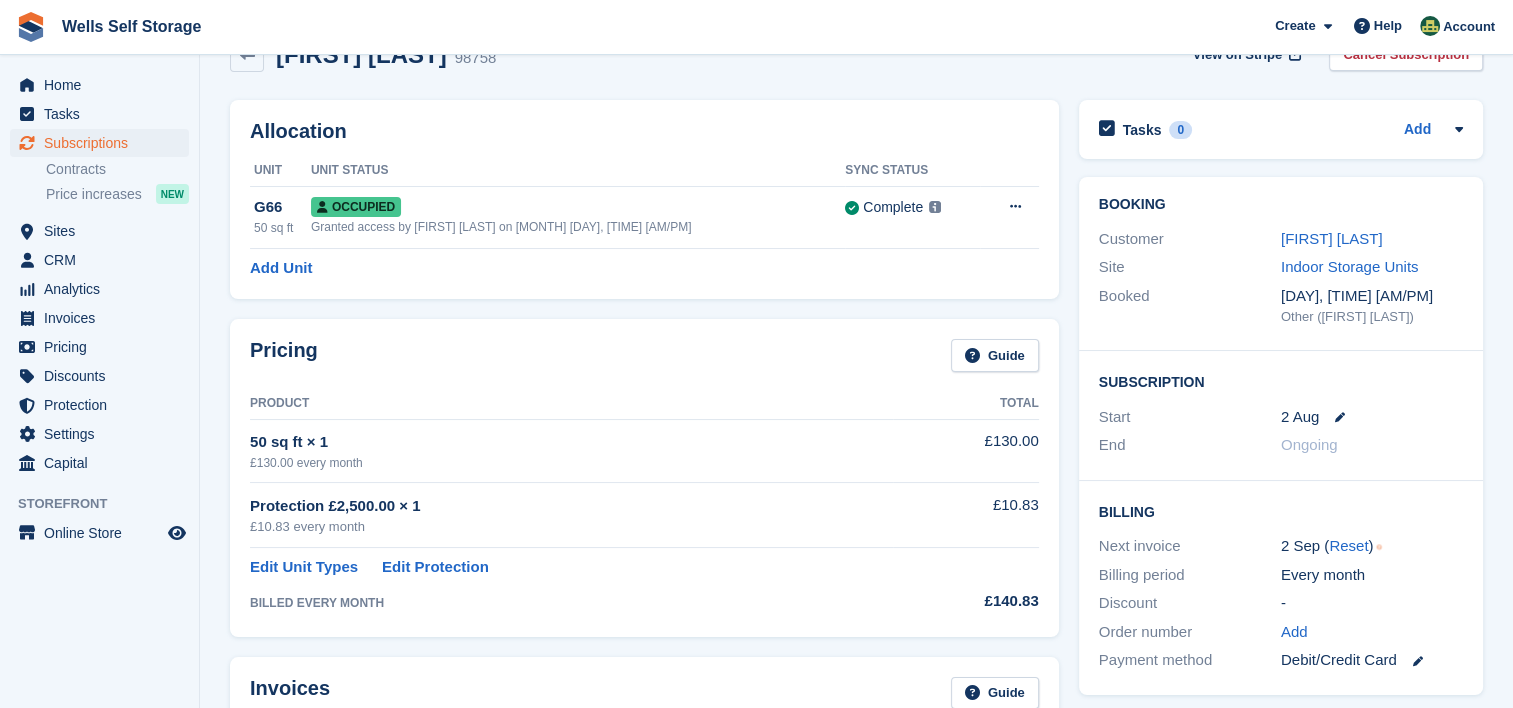 scroll, scrollTop: 0, scrollLeft: 0, axis: both 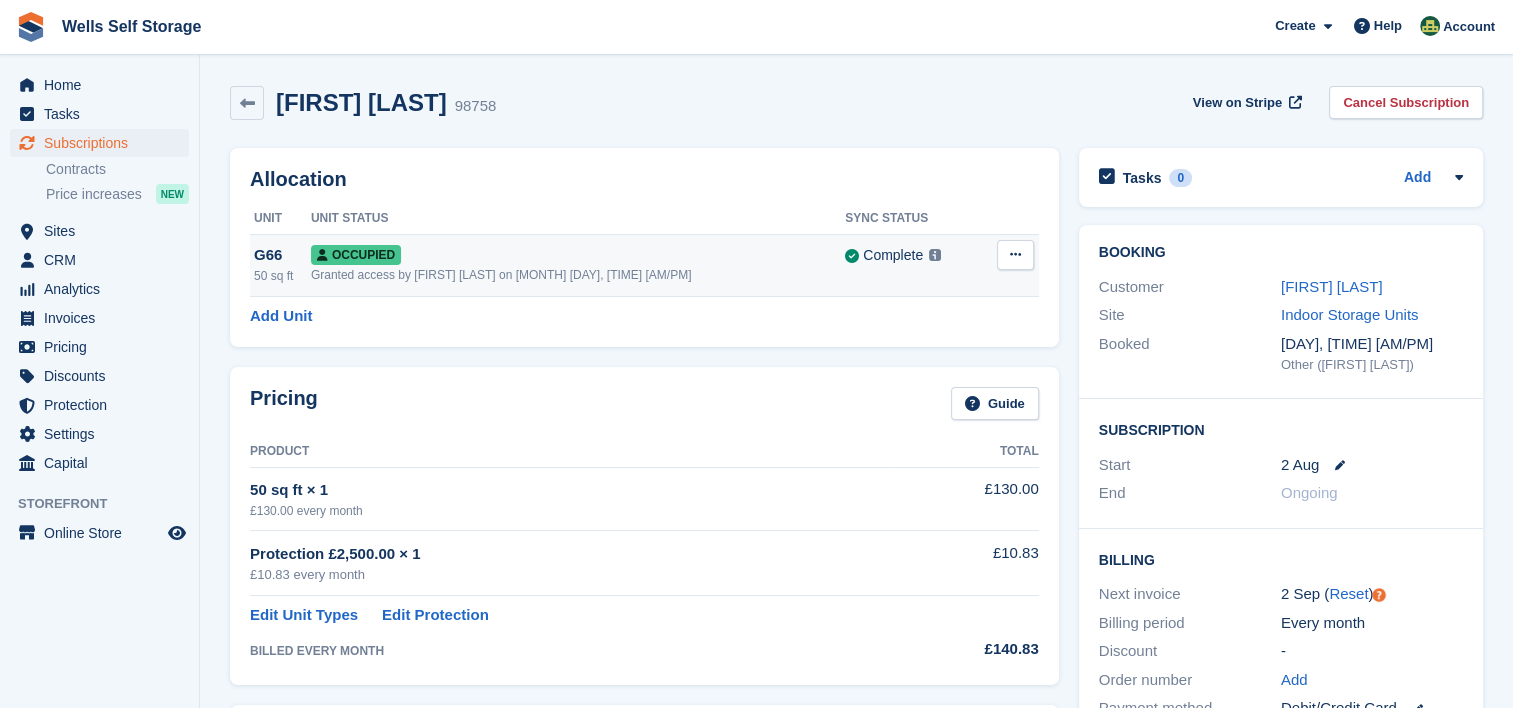 click at bounding box center [1015, 255] 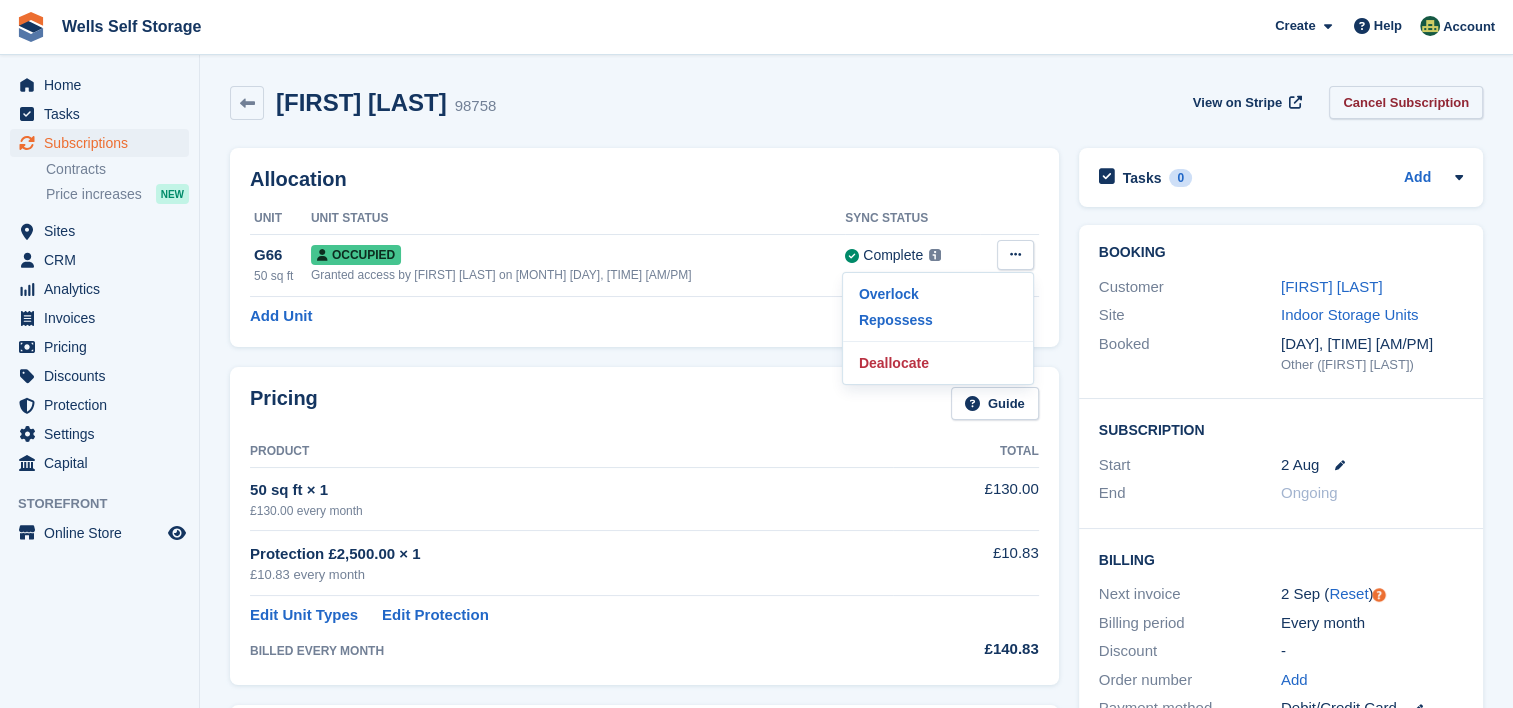 click on "Cancel Subscription" at bounding box center (1406, 102) 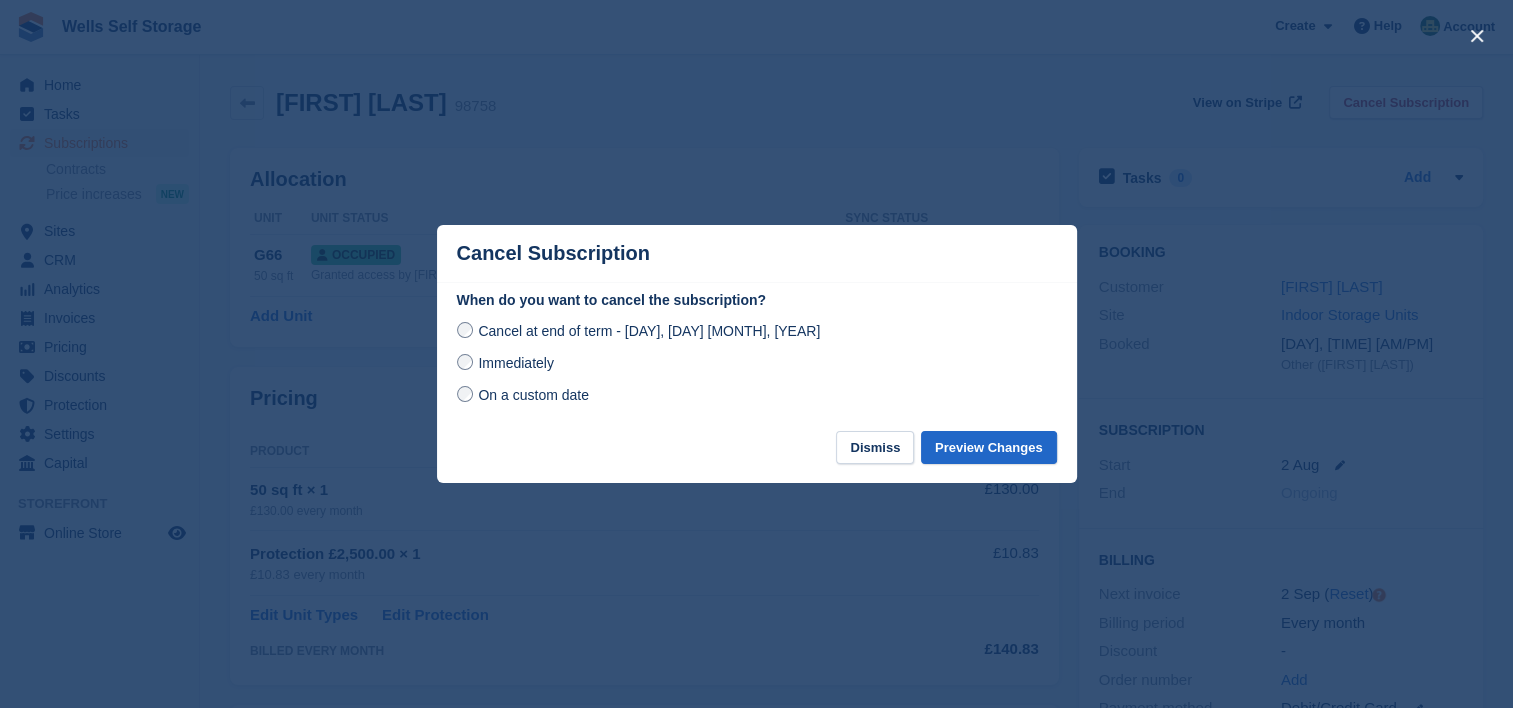 click on "Immediately" at bounding box center (515, 363) 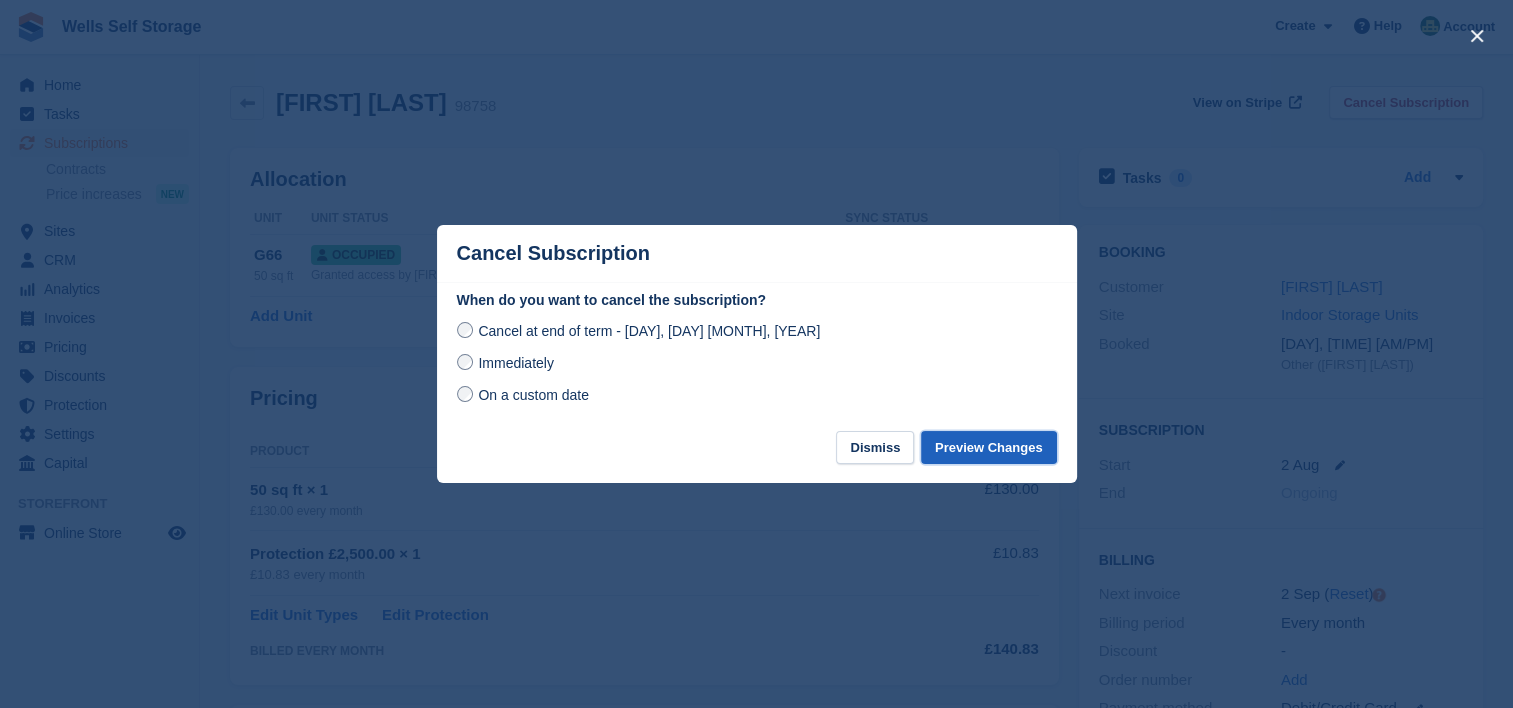 click on "Preview Changes" at bounding box center [989, 447] 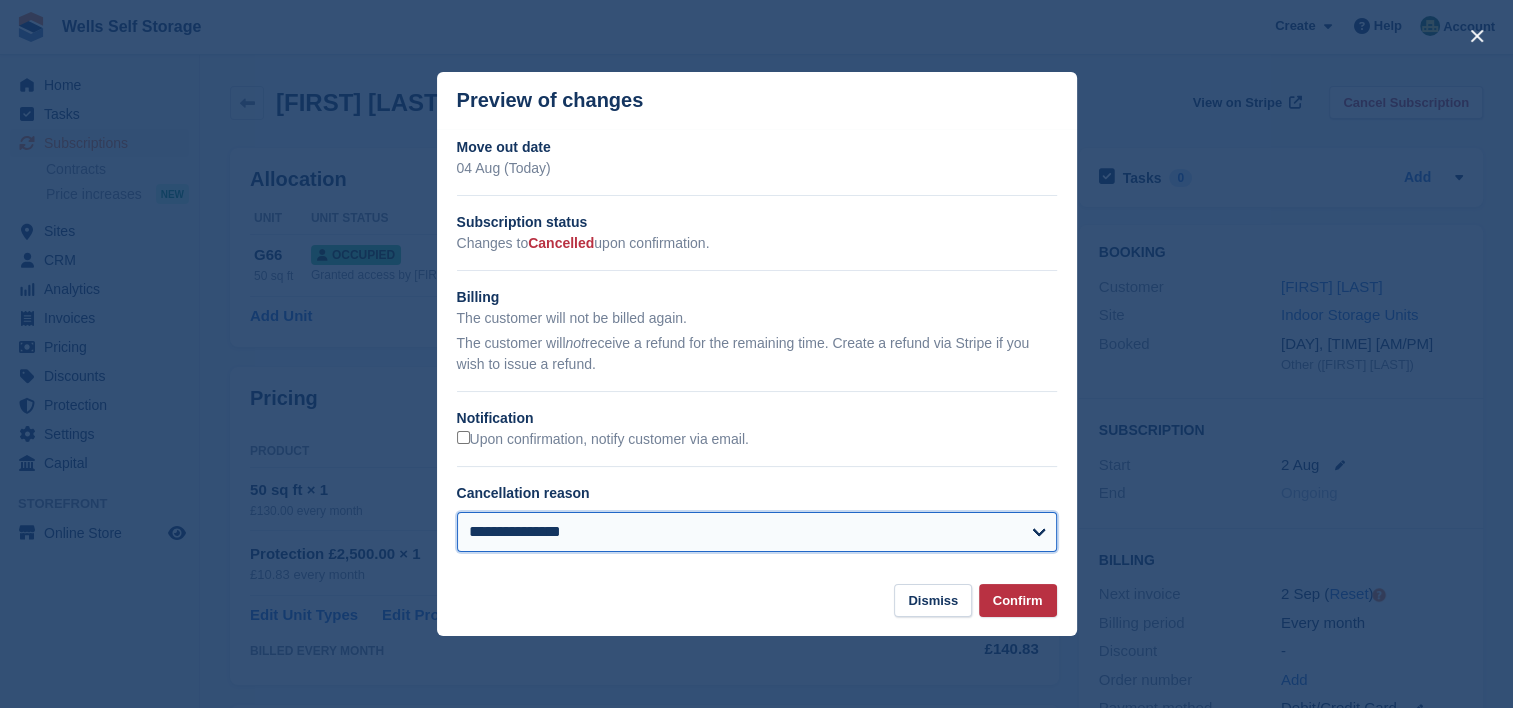 click on "**********" at bounding box center (757, 532) 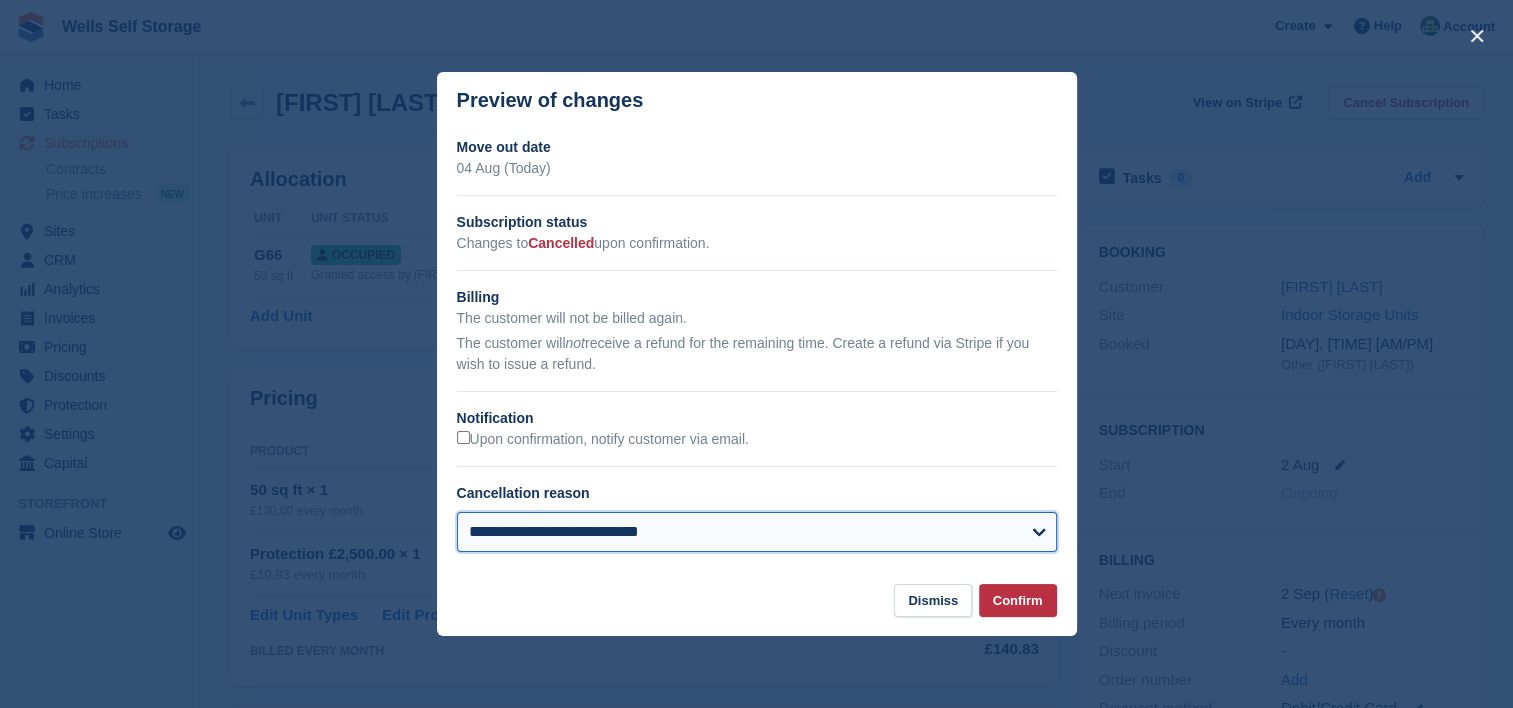 click on "**********" at bounding box center (757, 532) 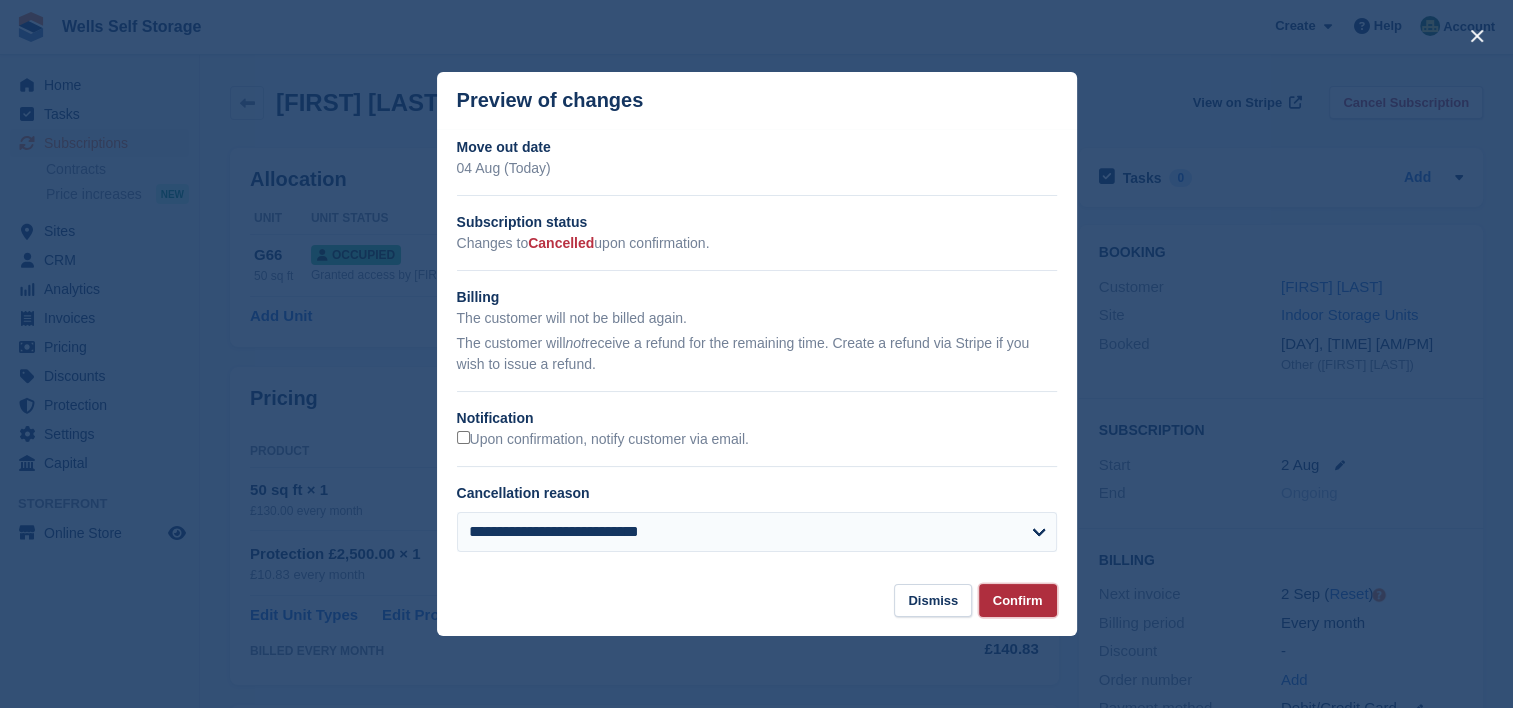 click on "Confirm" at bounding box center [1018, 600] 